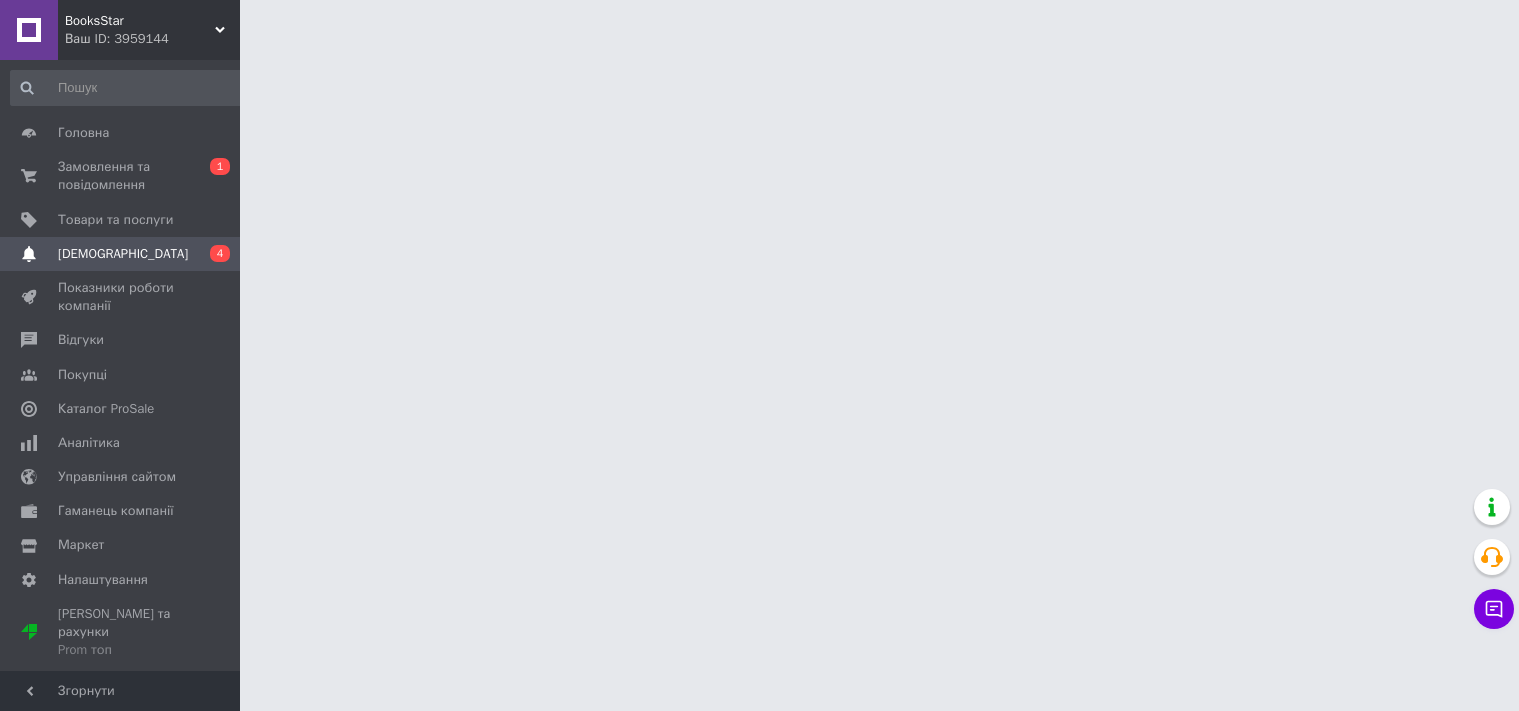 scroll, scrollTop: 0, scrollLeft: 0, axis: both 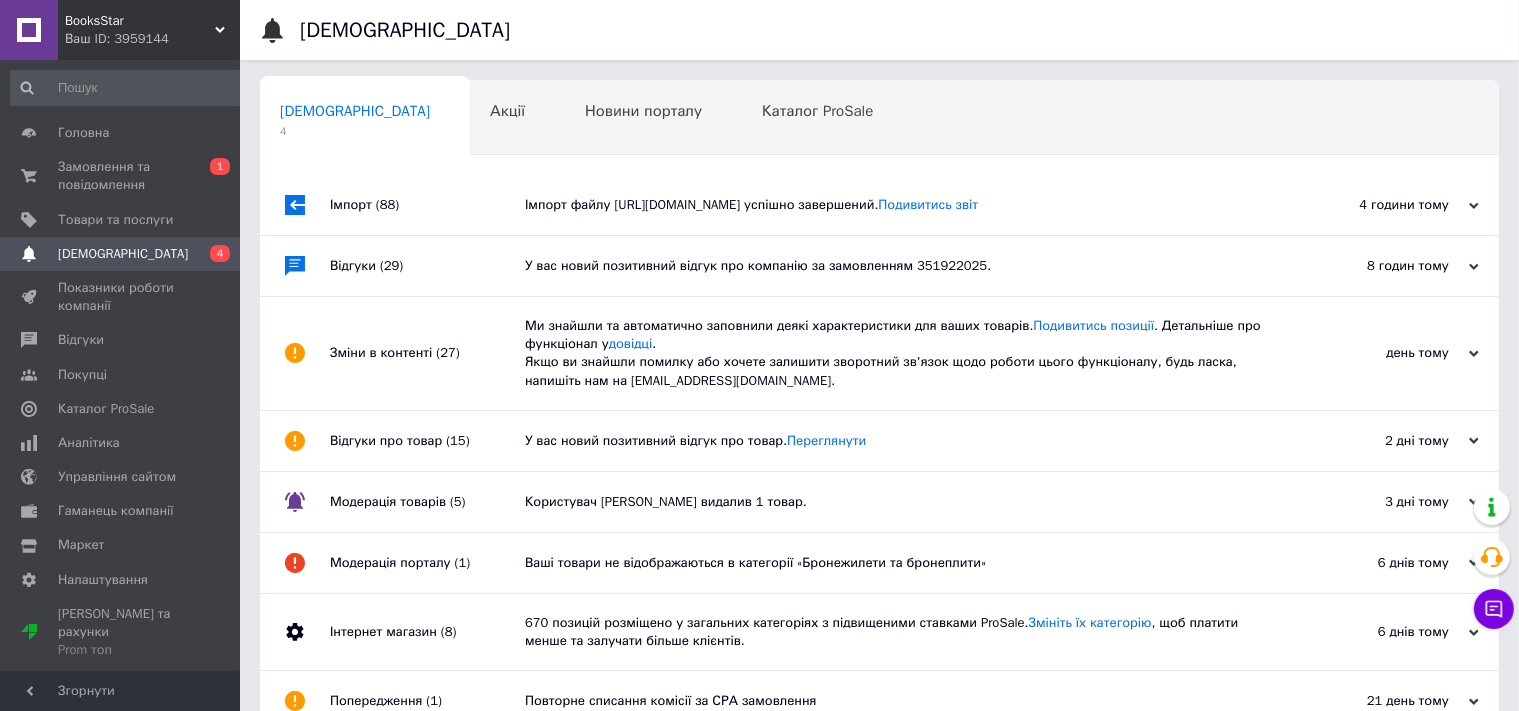 click on "Імпорт файлу https://botz.linkbeat.net/yml_skadi/333648_products.yml успішно завершений.  Подивитись звіт" at bounding box center (902, 205) 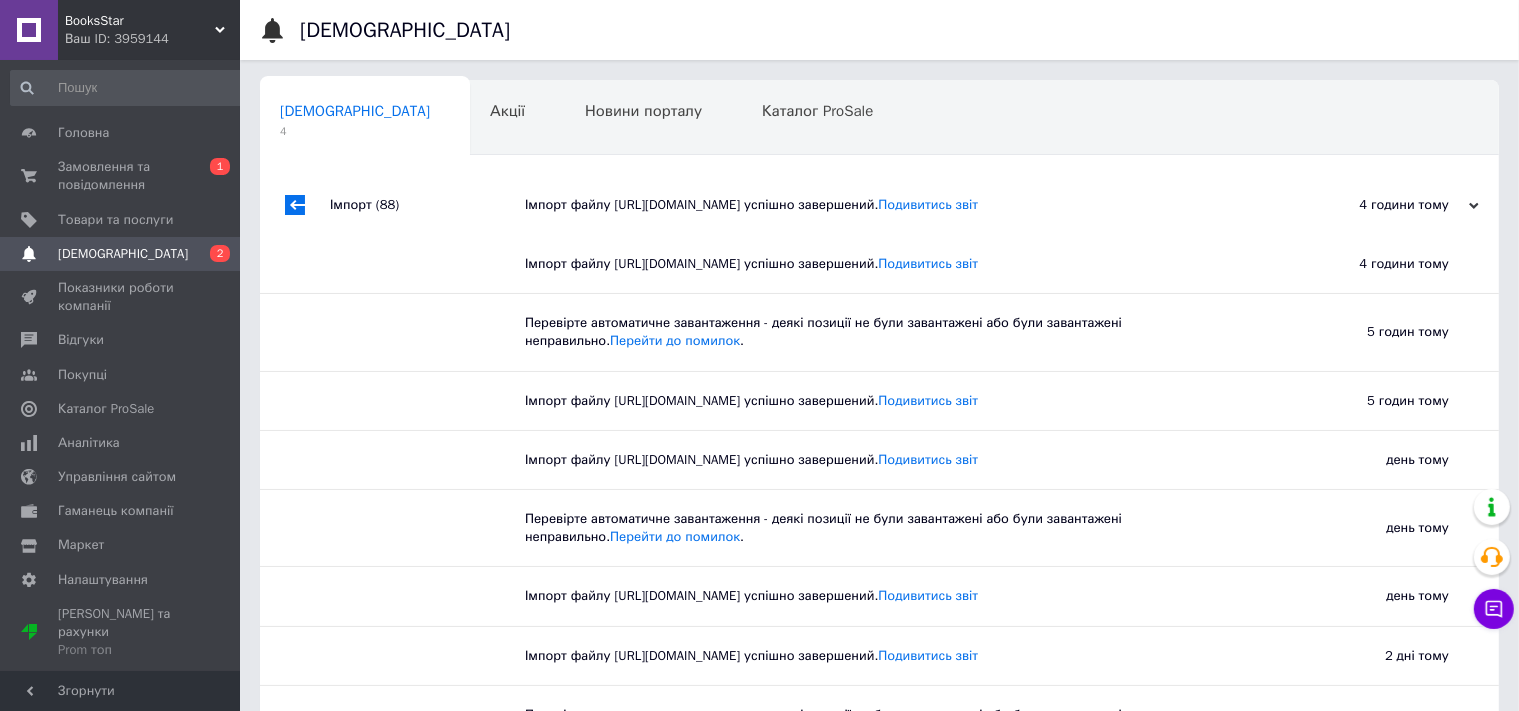 click on "Імпорт файлу https://botz.linkbeat.net/yml_skadi/333648_products.yml успішно завершений.  Подивитись звіт" at bounding box center (887, 264) 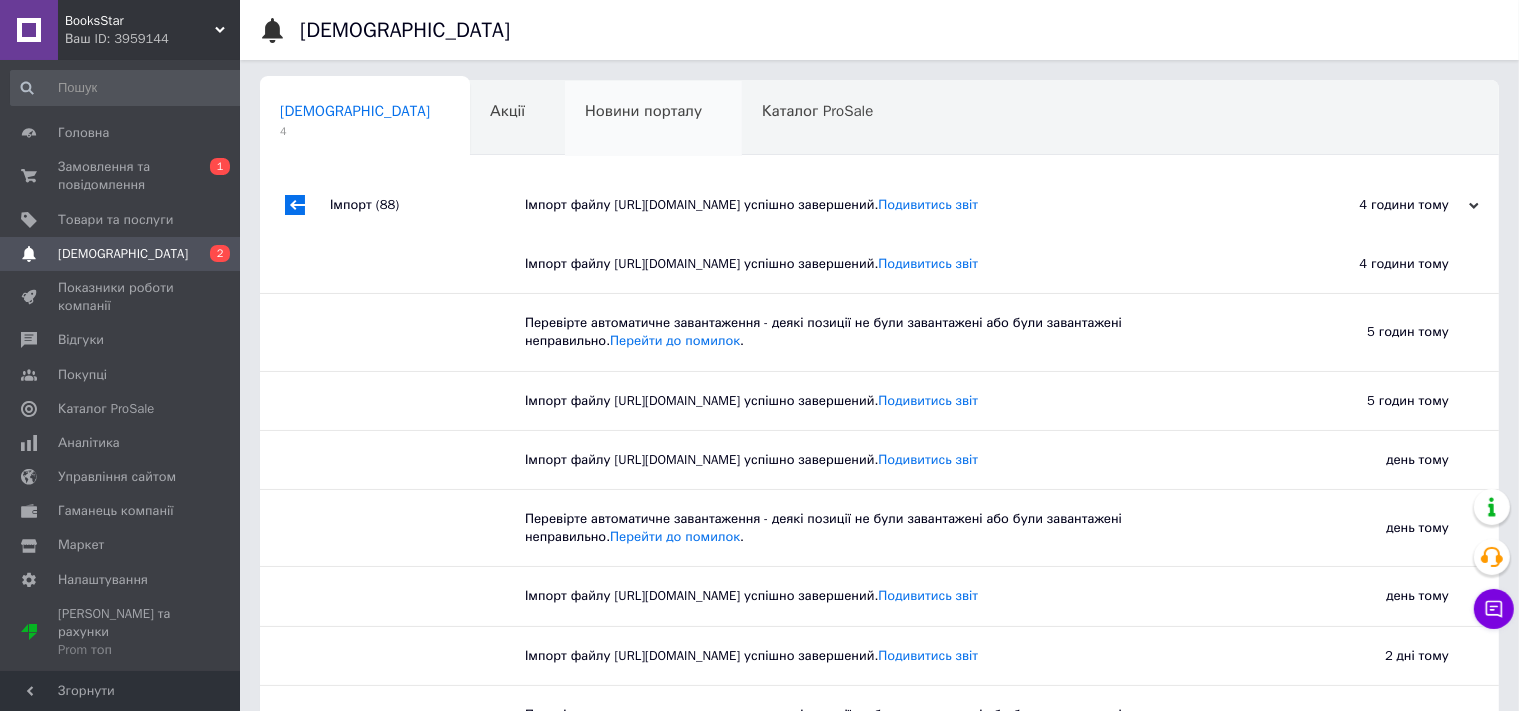 click on "Новини порталу 0" at bounding box center (653, 119) 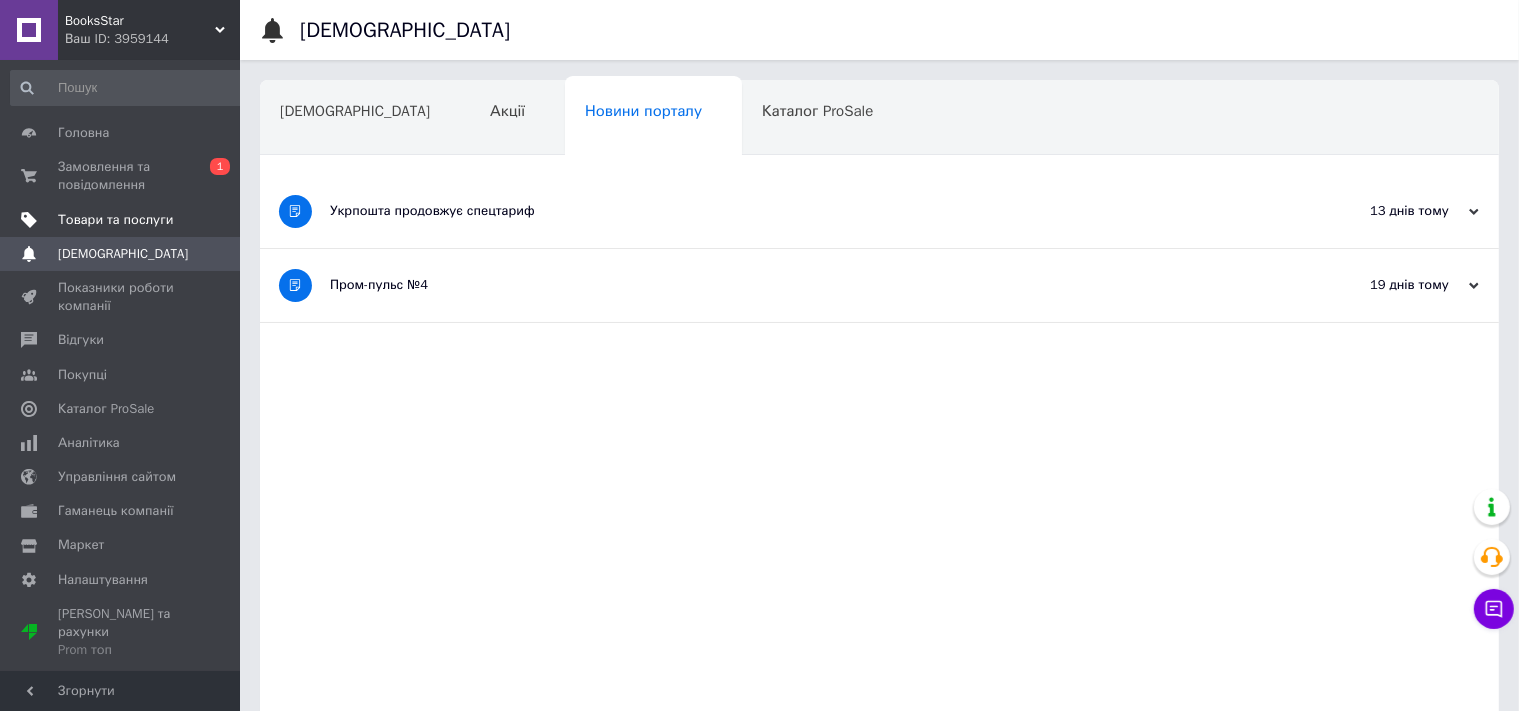 click on "Товари та послуги" at bounding box center (115, 220) 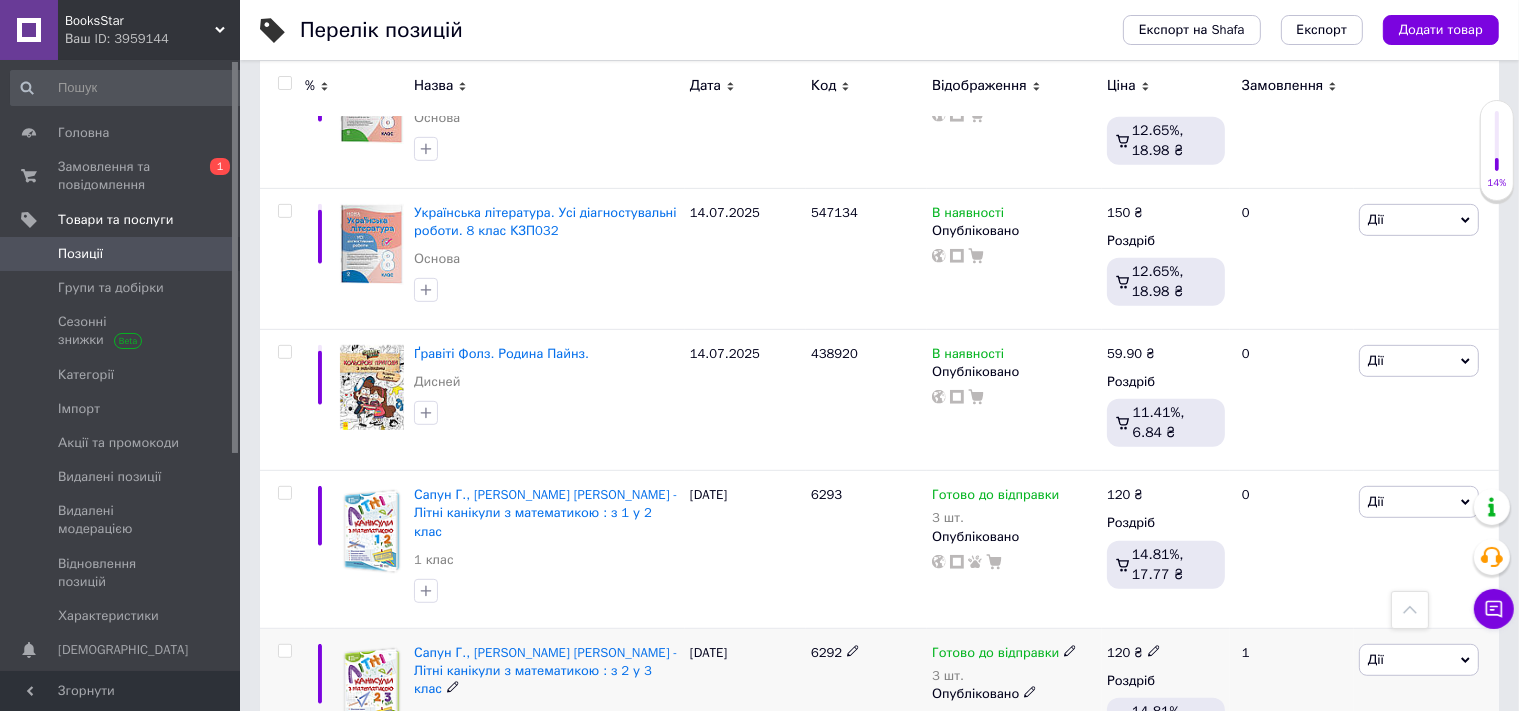 scroll, scrollTop: 1056, scrollLeft: 0, axis: vertical 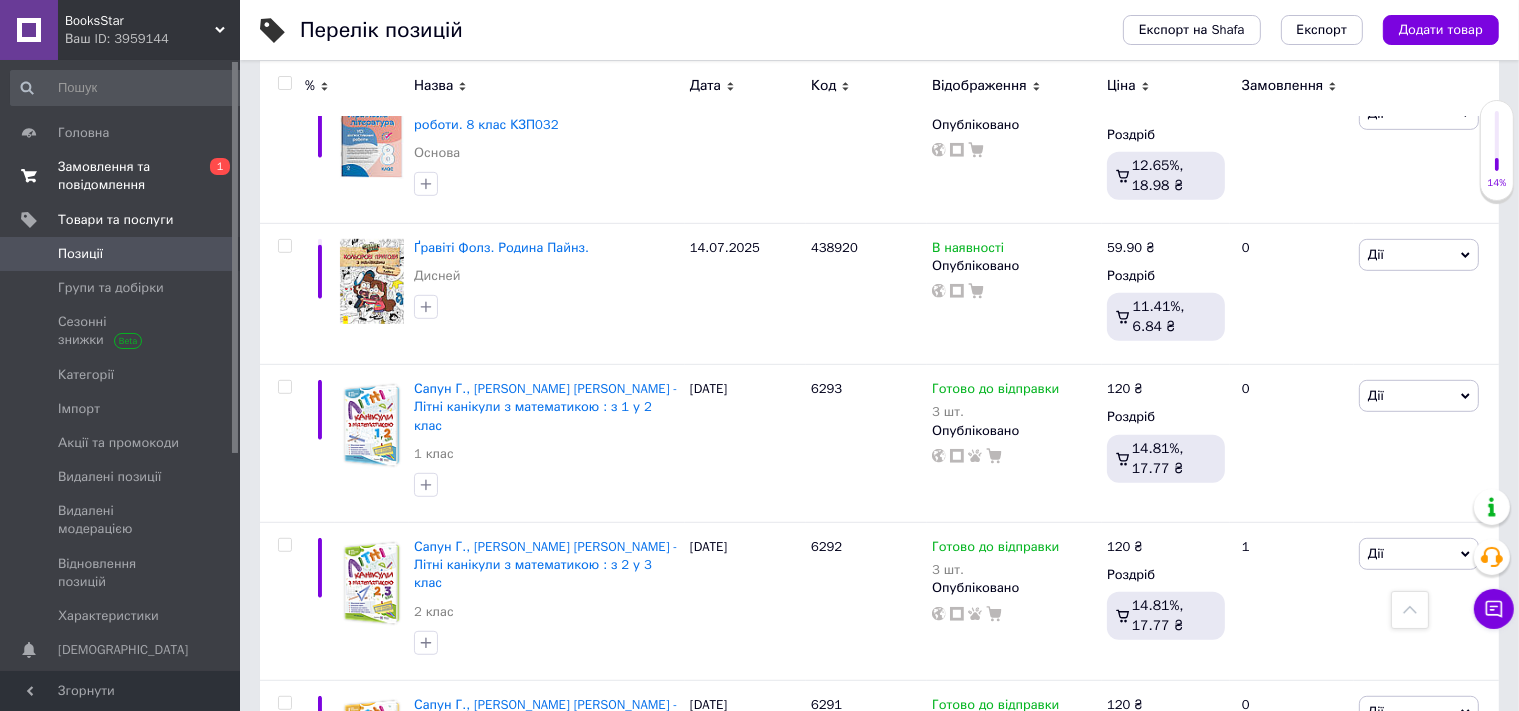 click on "Замовлення та повідомлення" at bounding box center (121, 176) 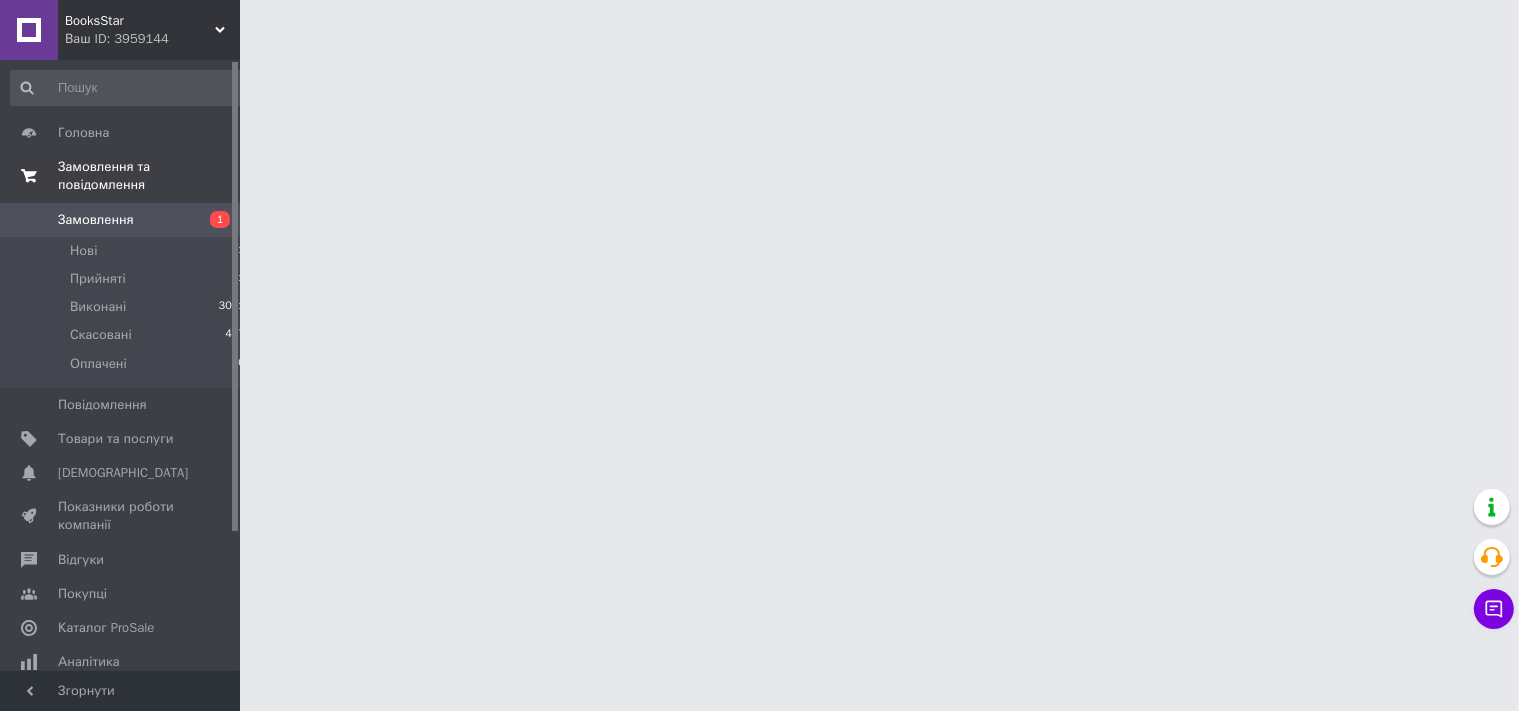 scroll, scrollTop: 0, scrollLeft: 0, axis: both 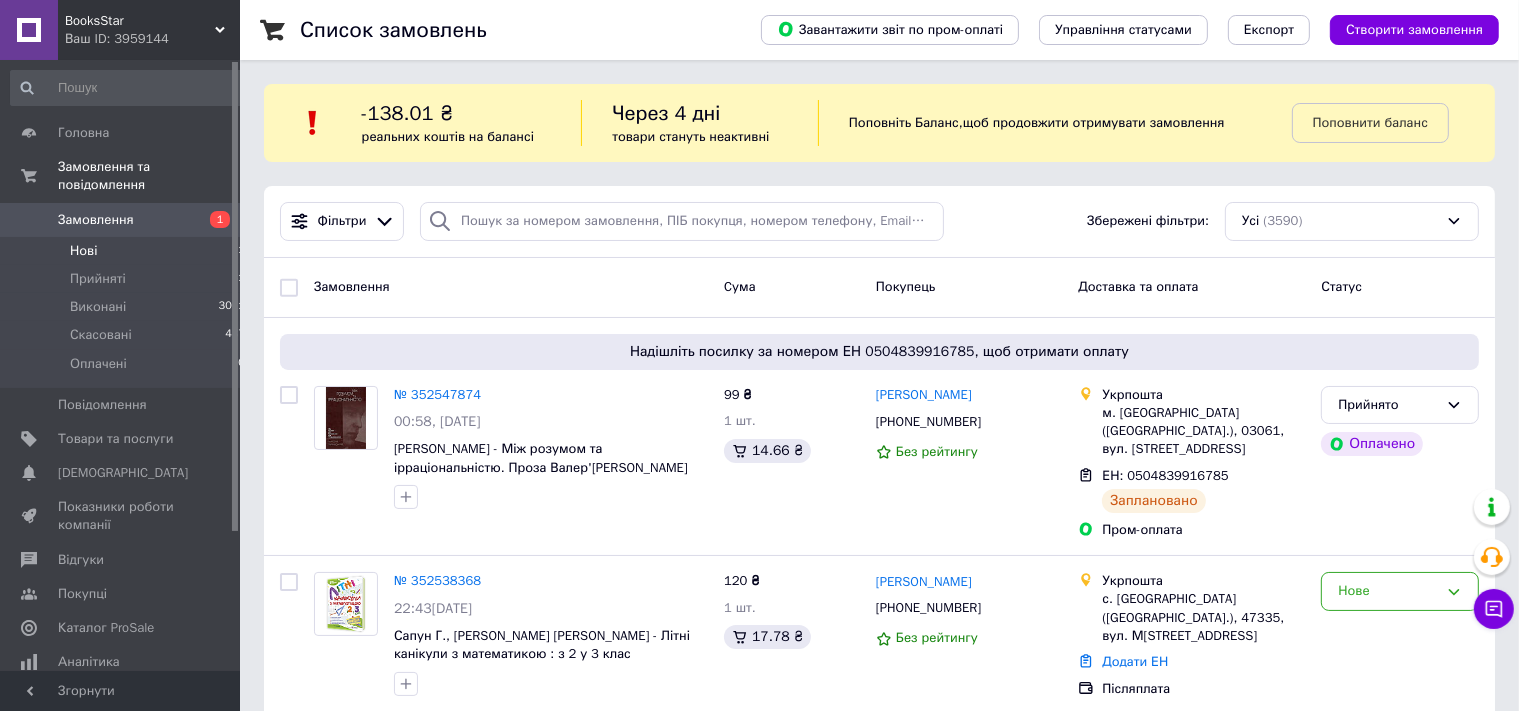 click on "Нові 1" at bounding box center [128, 251] 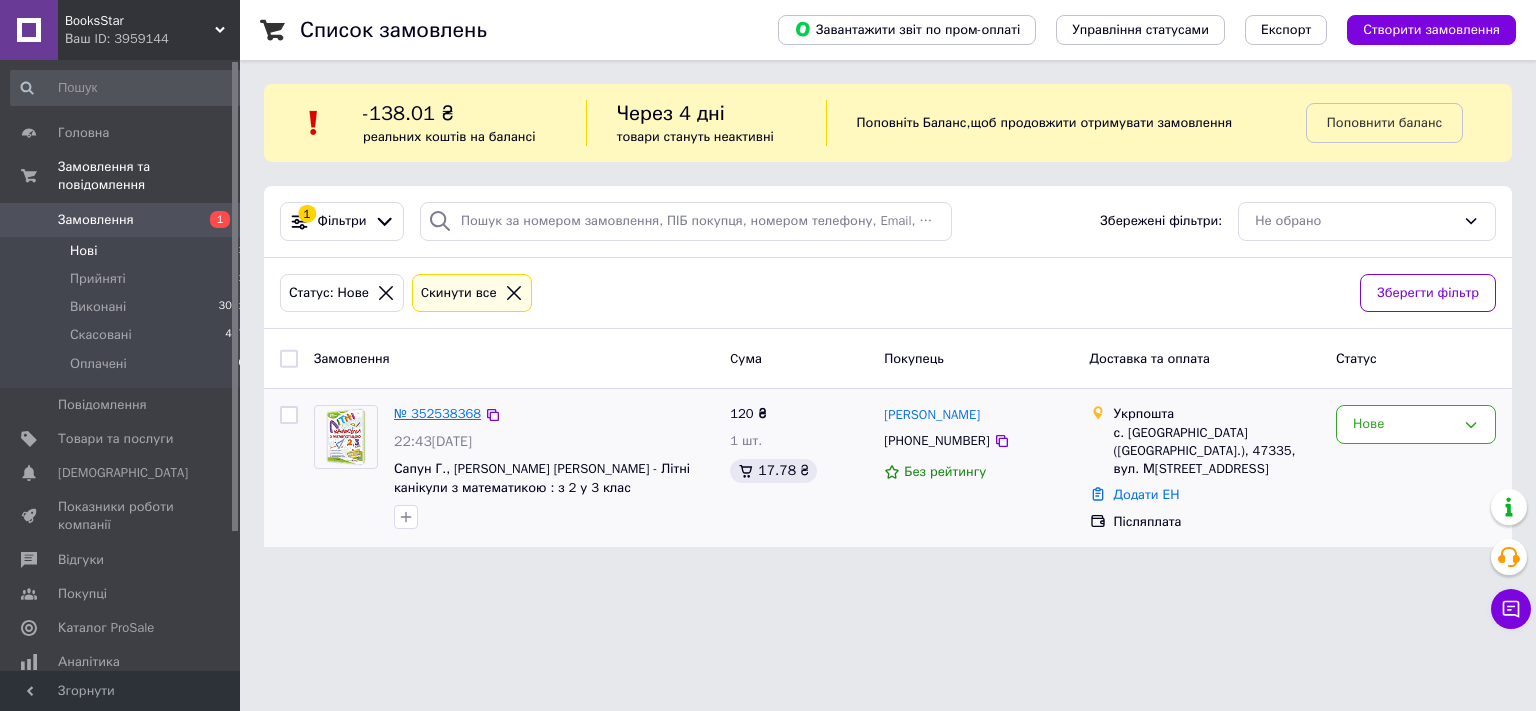 click on "№ 352538368" at bounding box center [437, 413] 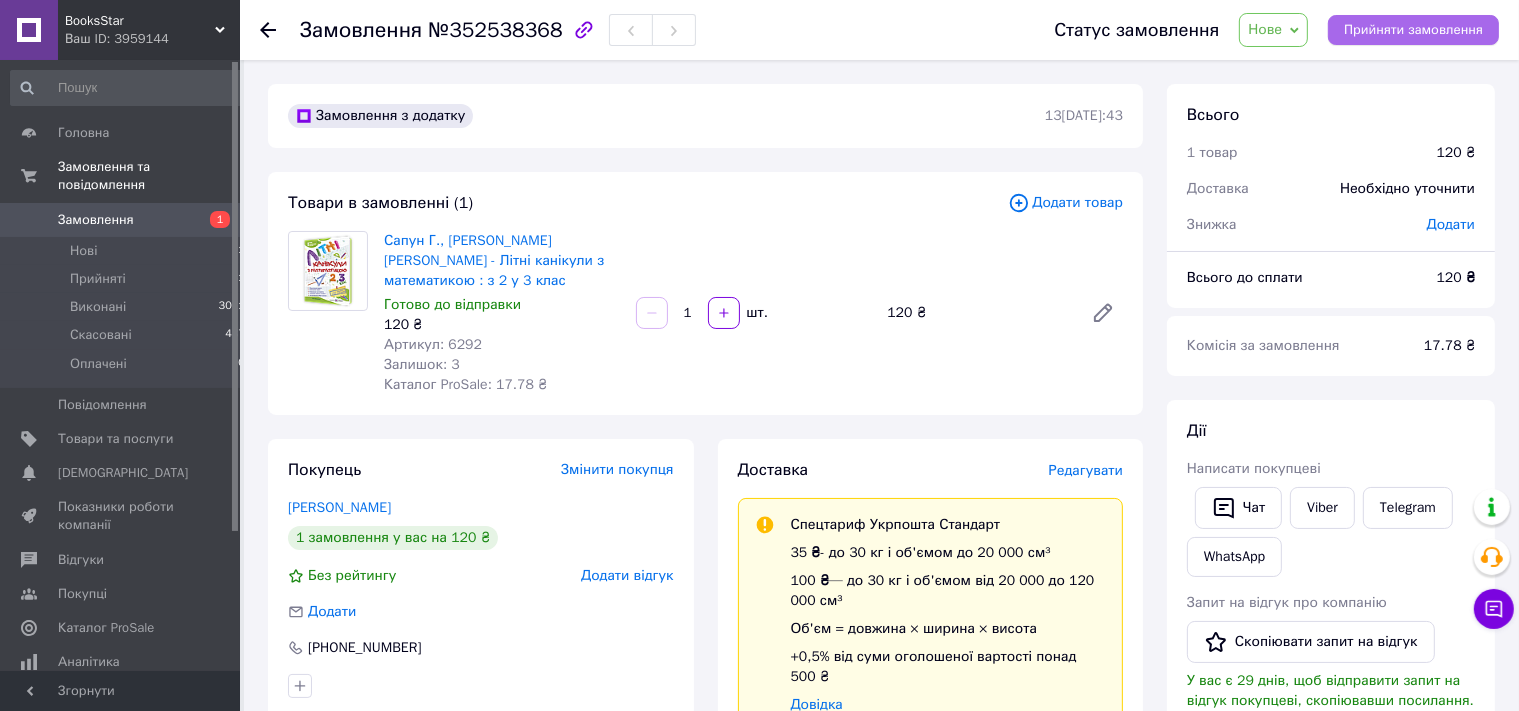 click on "Прийняти замовлення" at bounding box center (1413, 30) 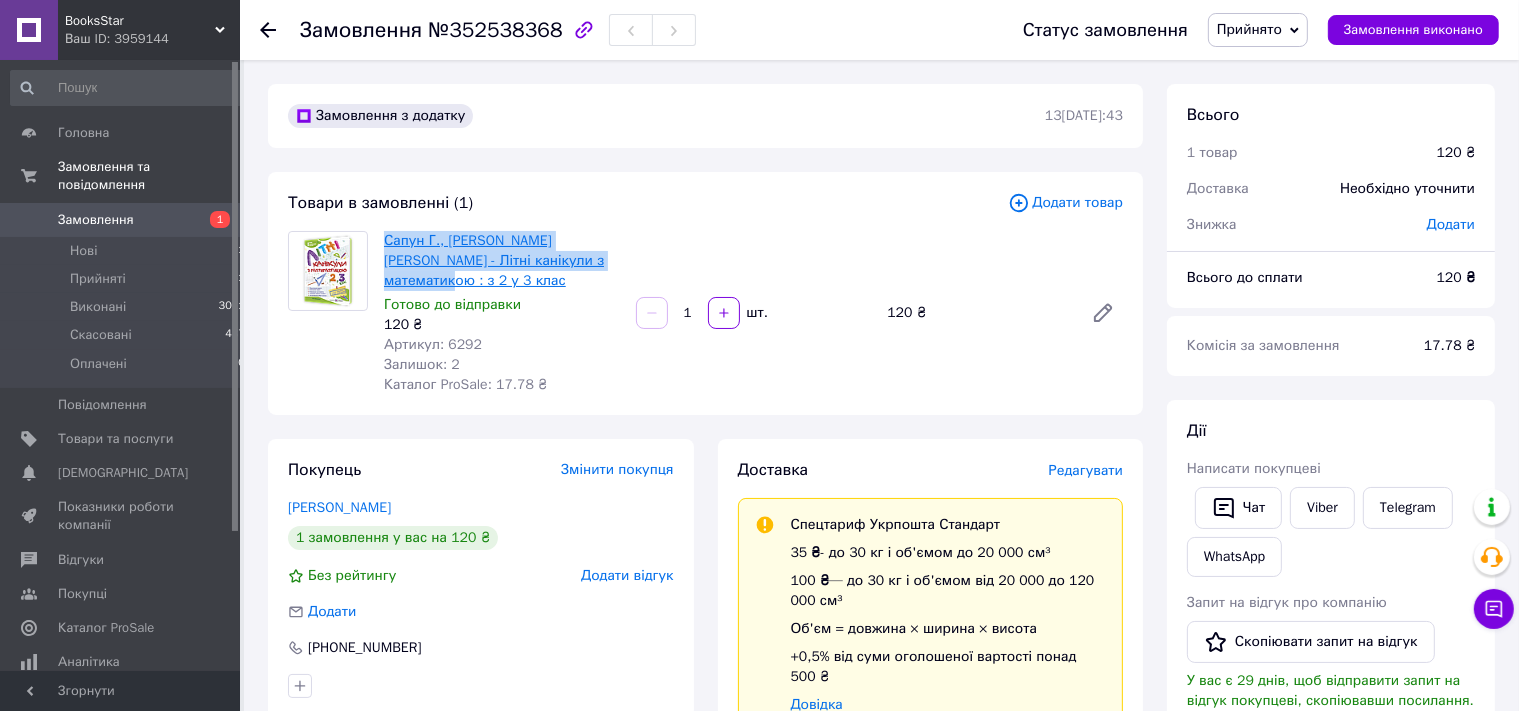 drag, startPoint x: 438, startPoint y: 282, endPoint x: 386, endPoint y: 244, distance: 64.40497 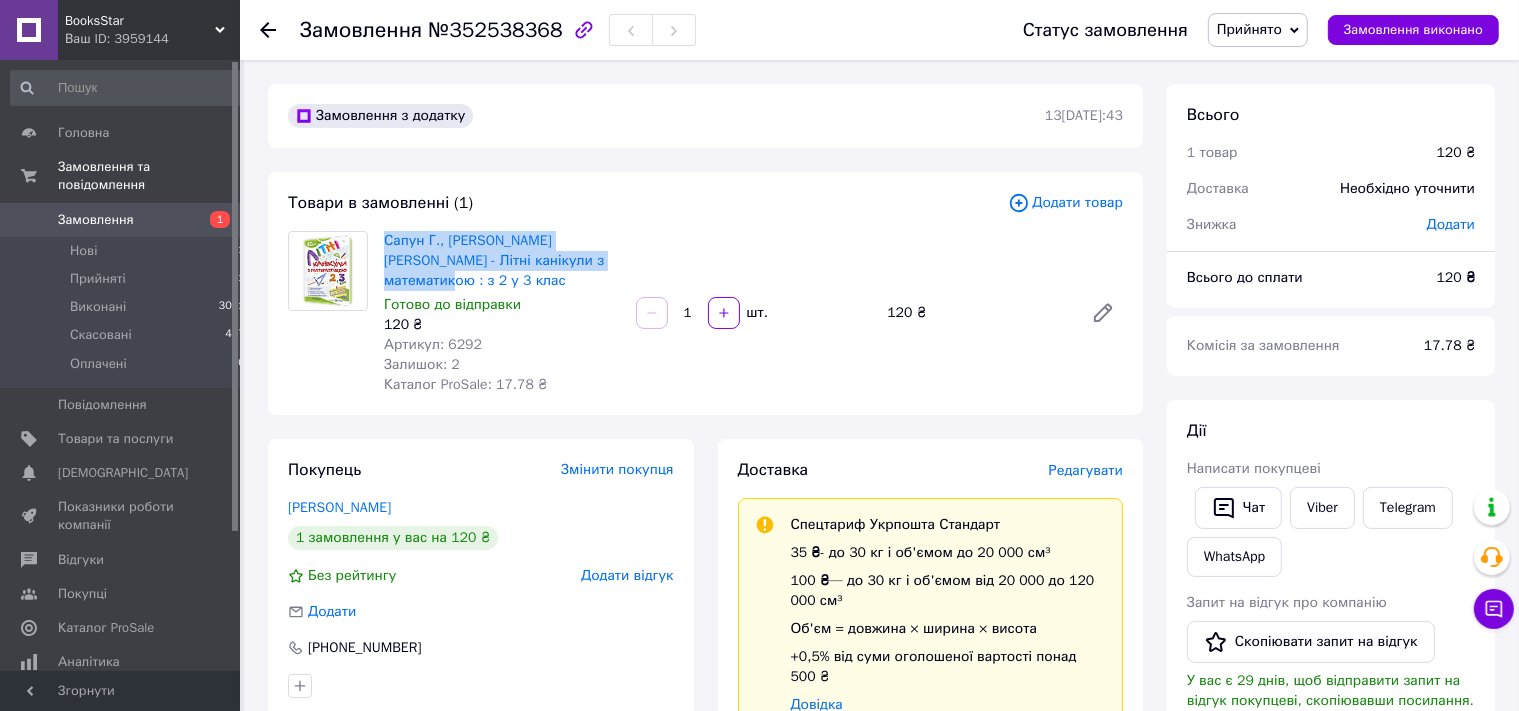 copy on "Сапун Г., [PERSON_NAME] [PERSON_NAME] - Літні канікули з математикою : з 2 у 3 клас" 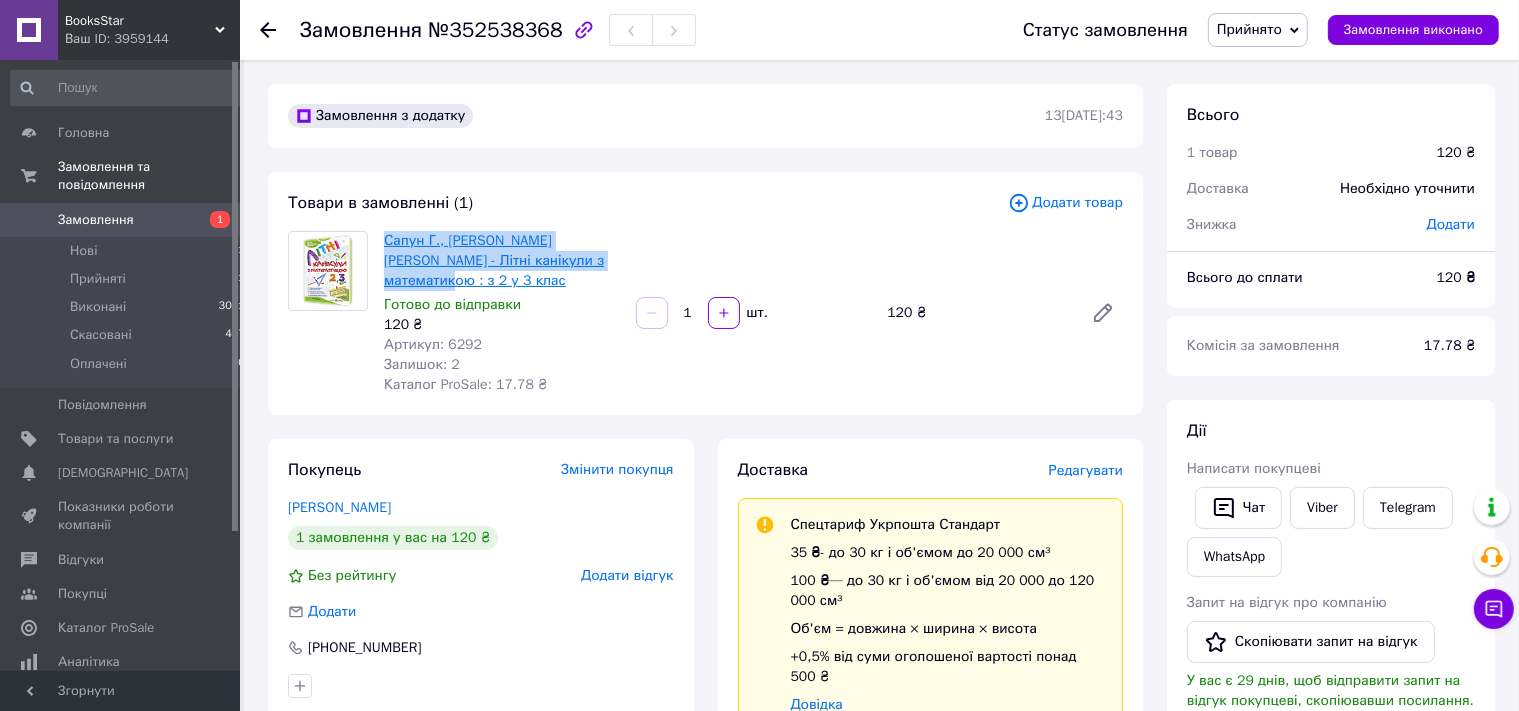 click on "Сапун Г., [PERSON_NAME] [PERSON_NAME] - Літні канікули з математикою : з 2 у 3 клас" at bounding box center [494, 260] 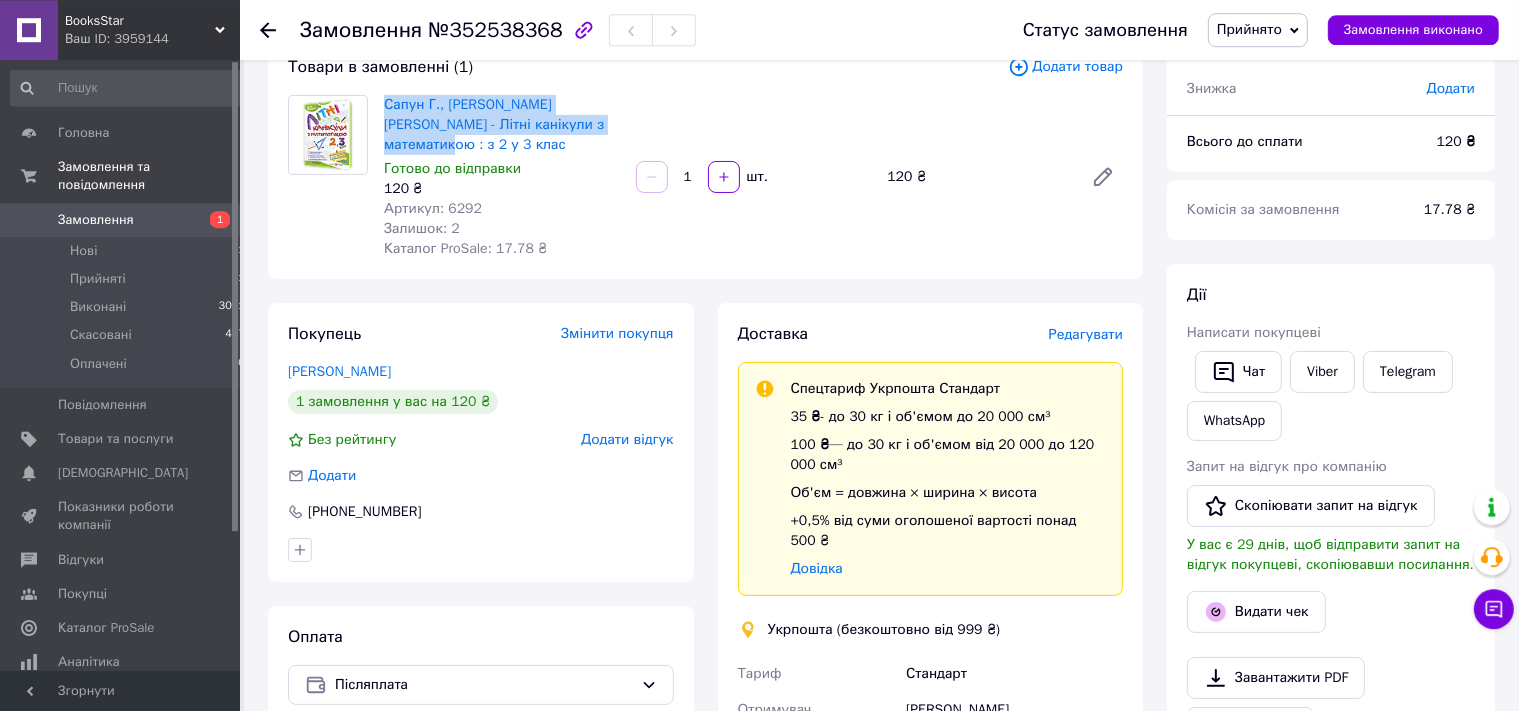 scroll, scrollTop: 68, scrollLeft: 0, axis: vertical 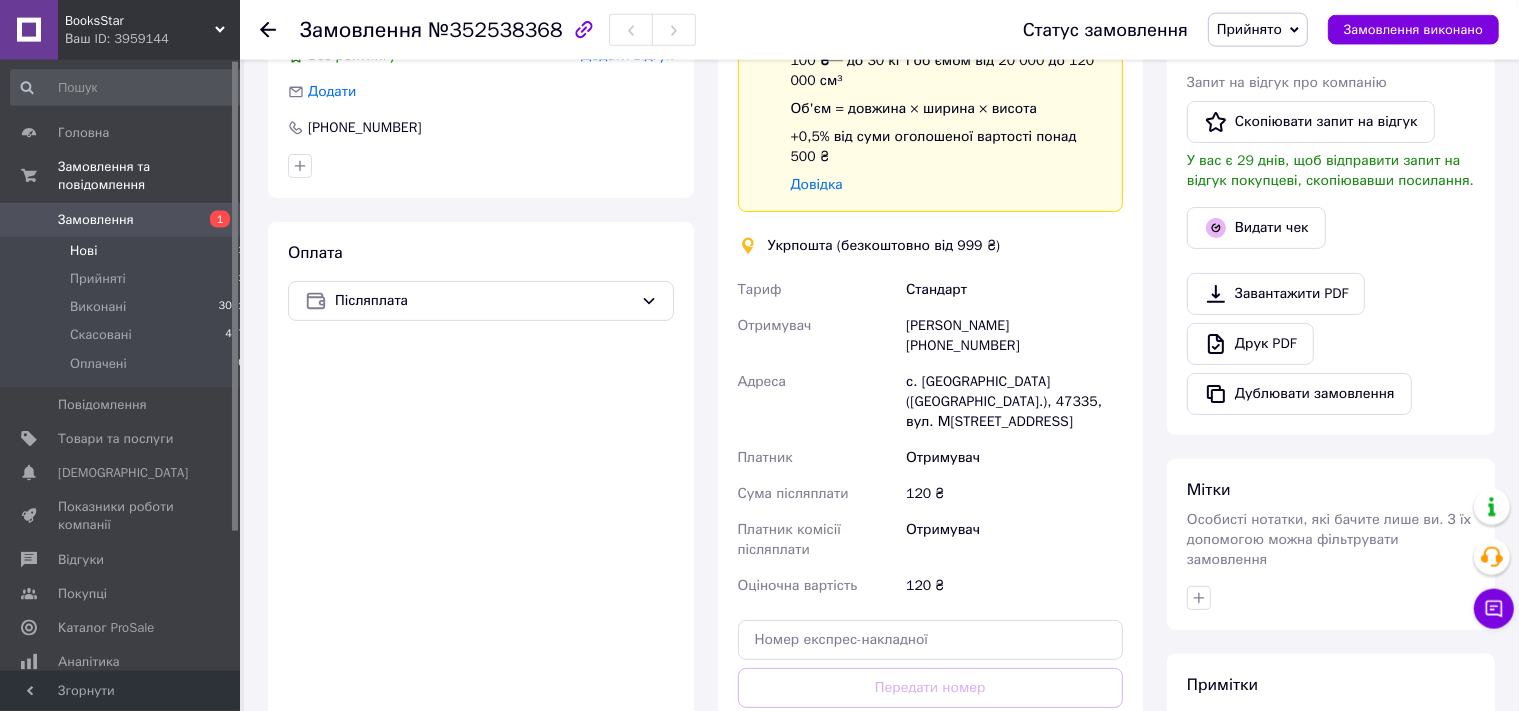 click on "Нові 1" at bounding box center [128, 251] 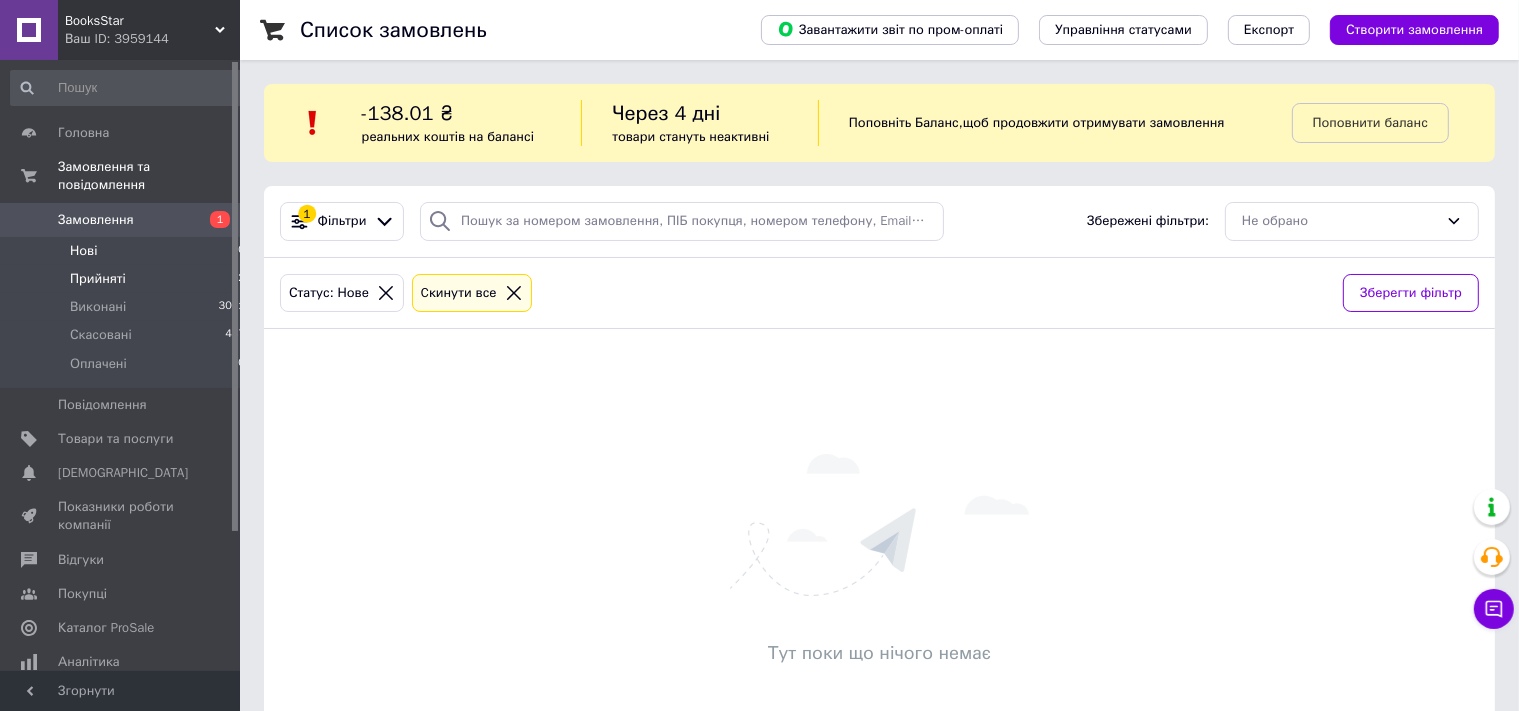 click on "Прийняті" at bounding box center [98, 279] 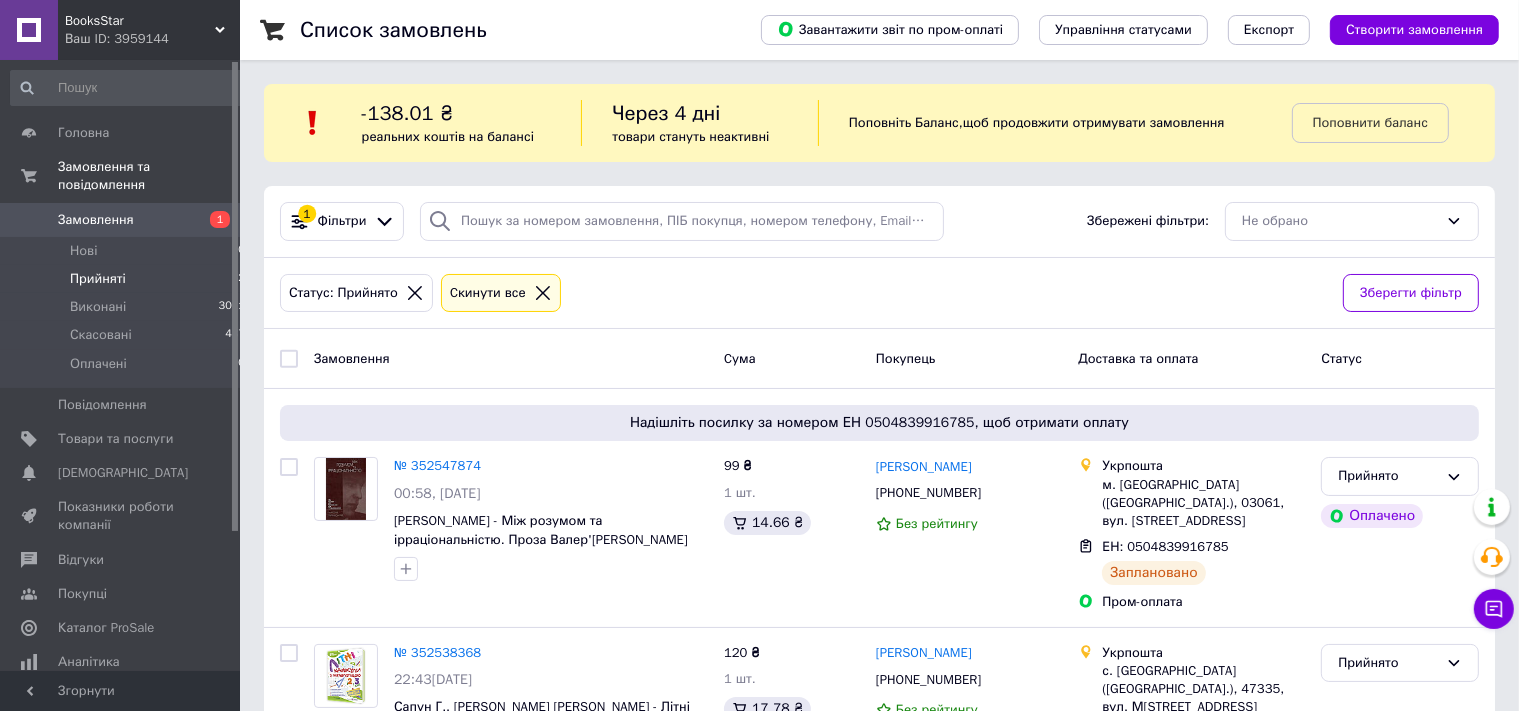 click on "Прийняті" at bounding box center (98, 279) 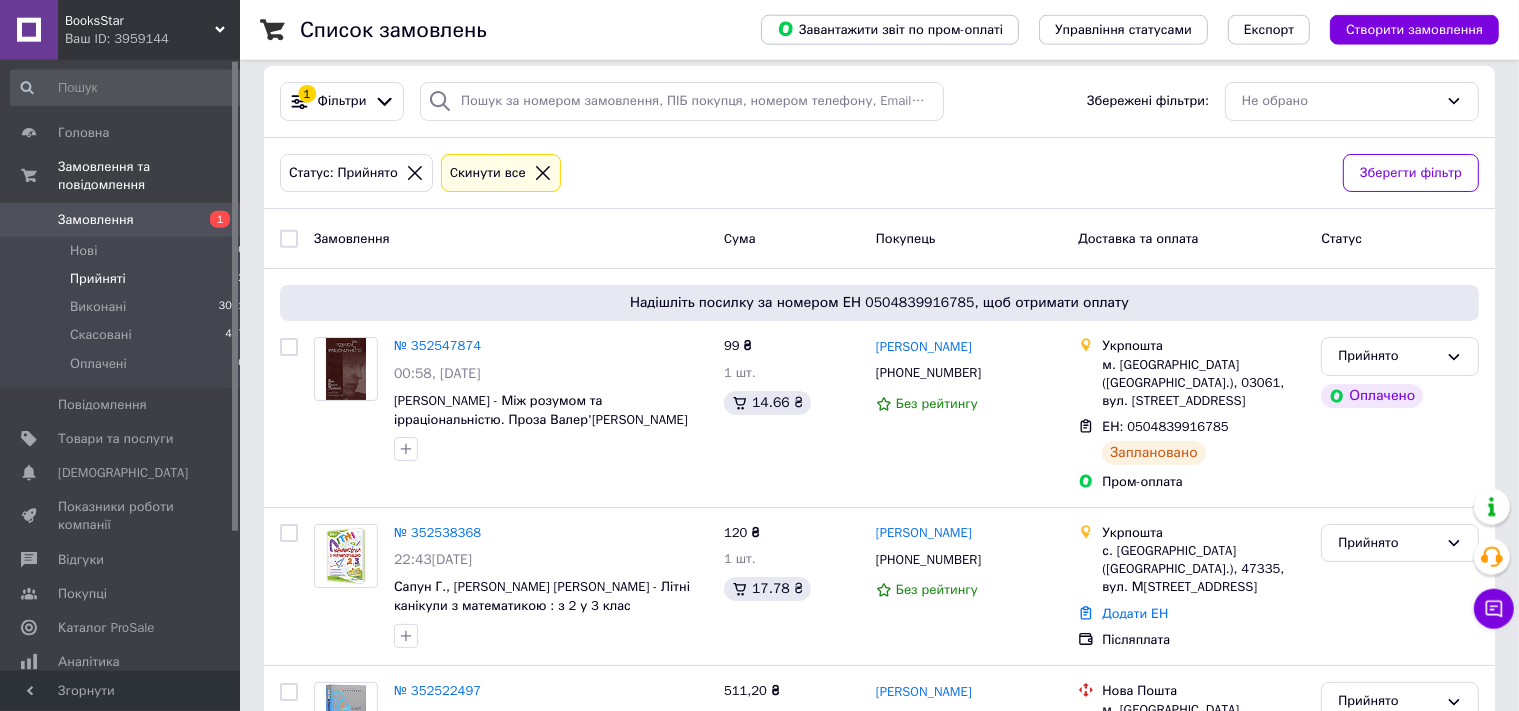 scroll, scrollTop: 0, scrollLeft: 0, axis: both 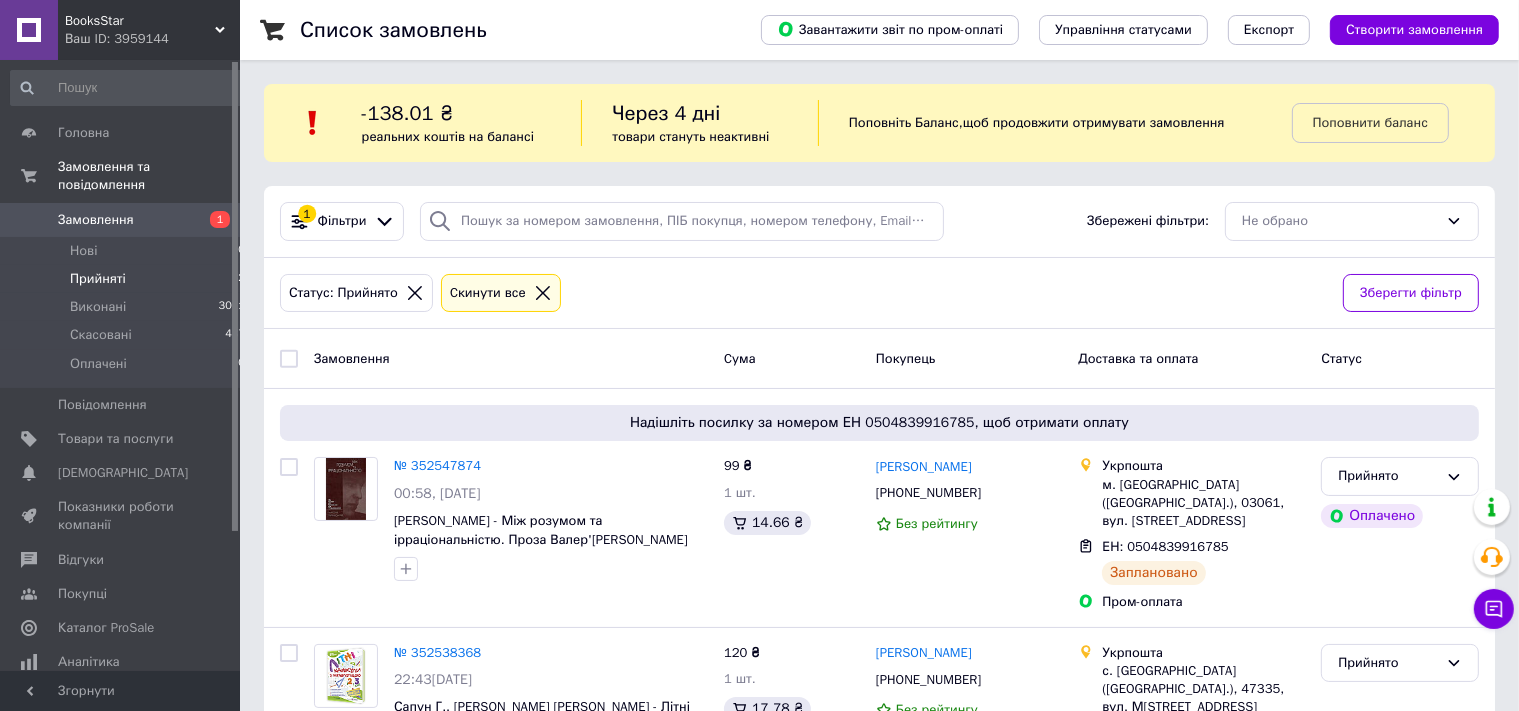 click on "Прийняті" at bounding box center (98, 279) 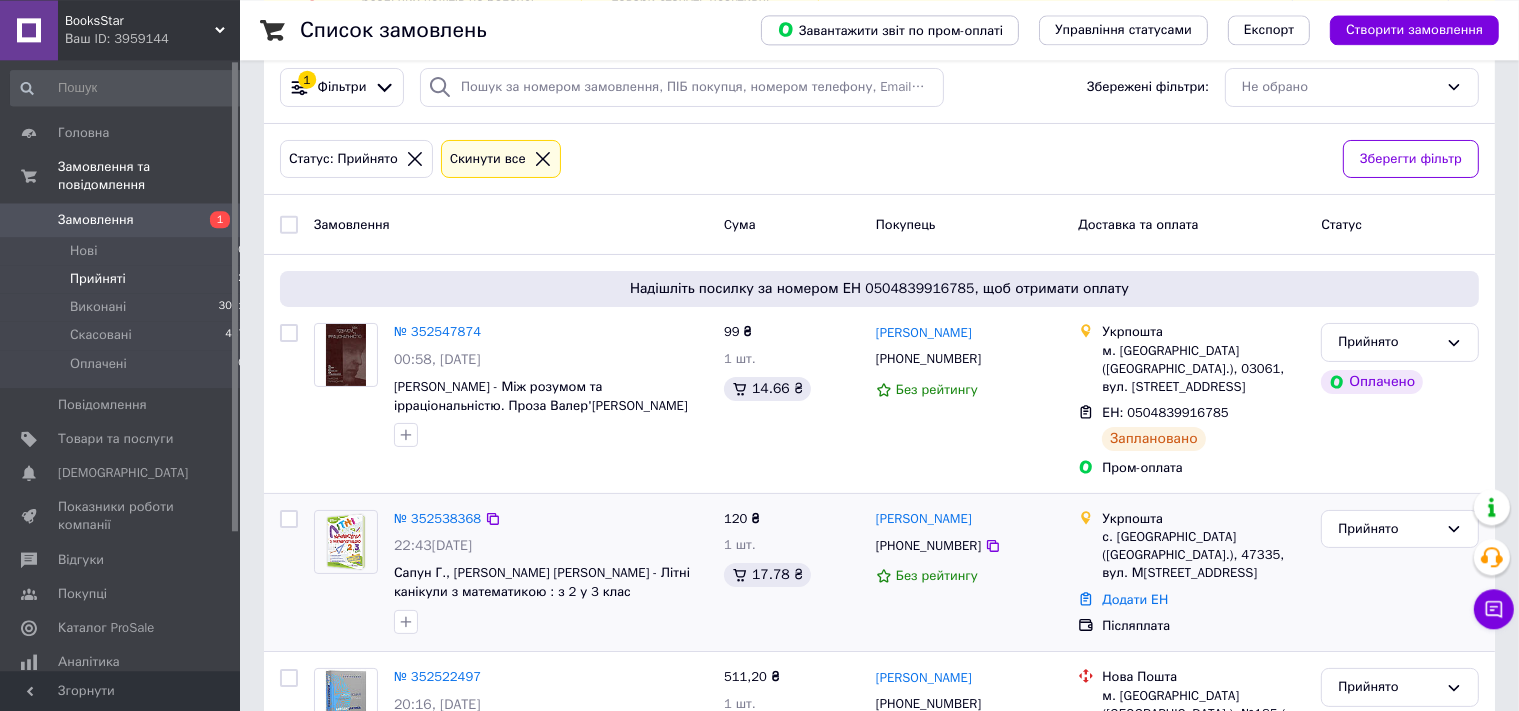 scroll, scrollTop: 211, scrollLeft: 0, axis: vertical 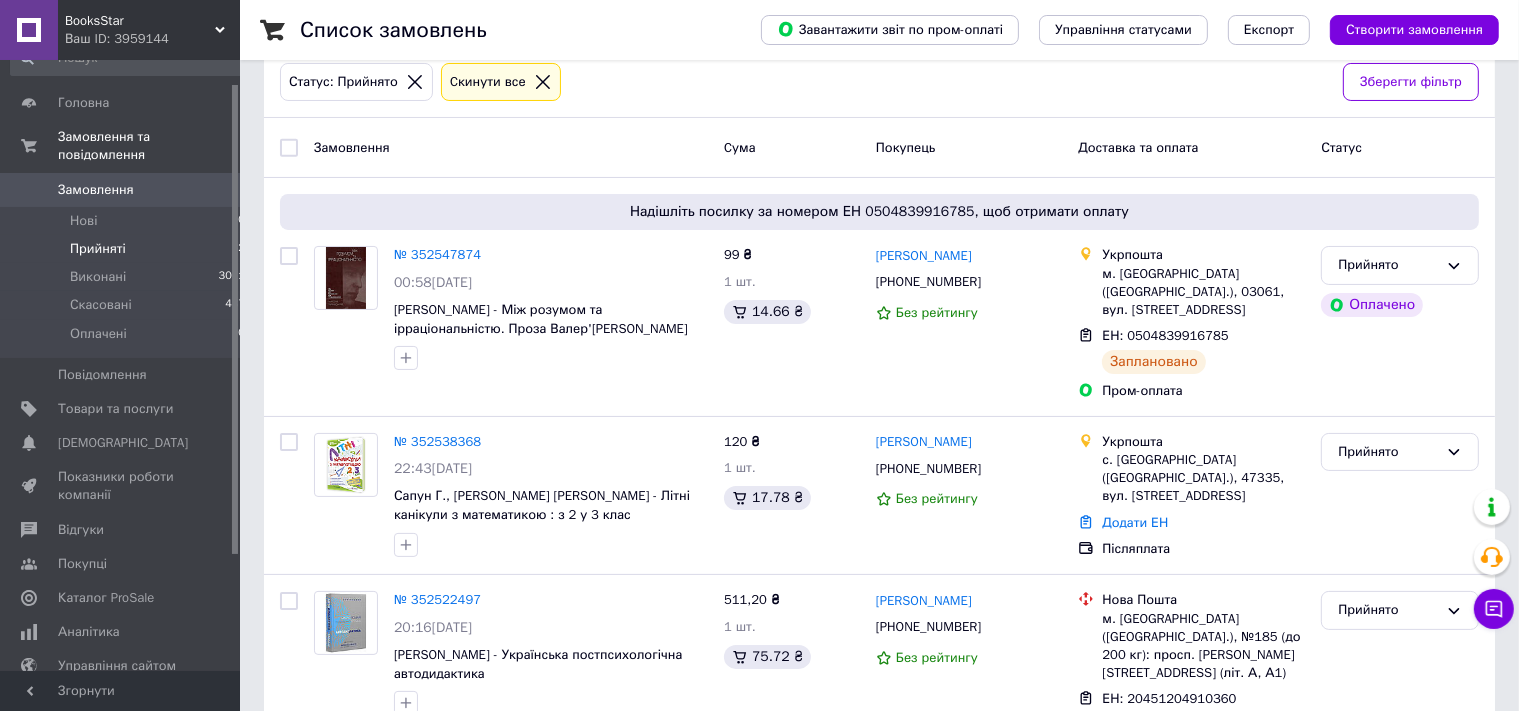 click on "Прийняті" at bounding box center (98, 249) 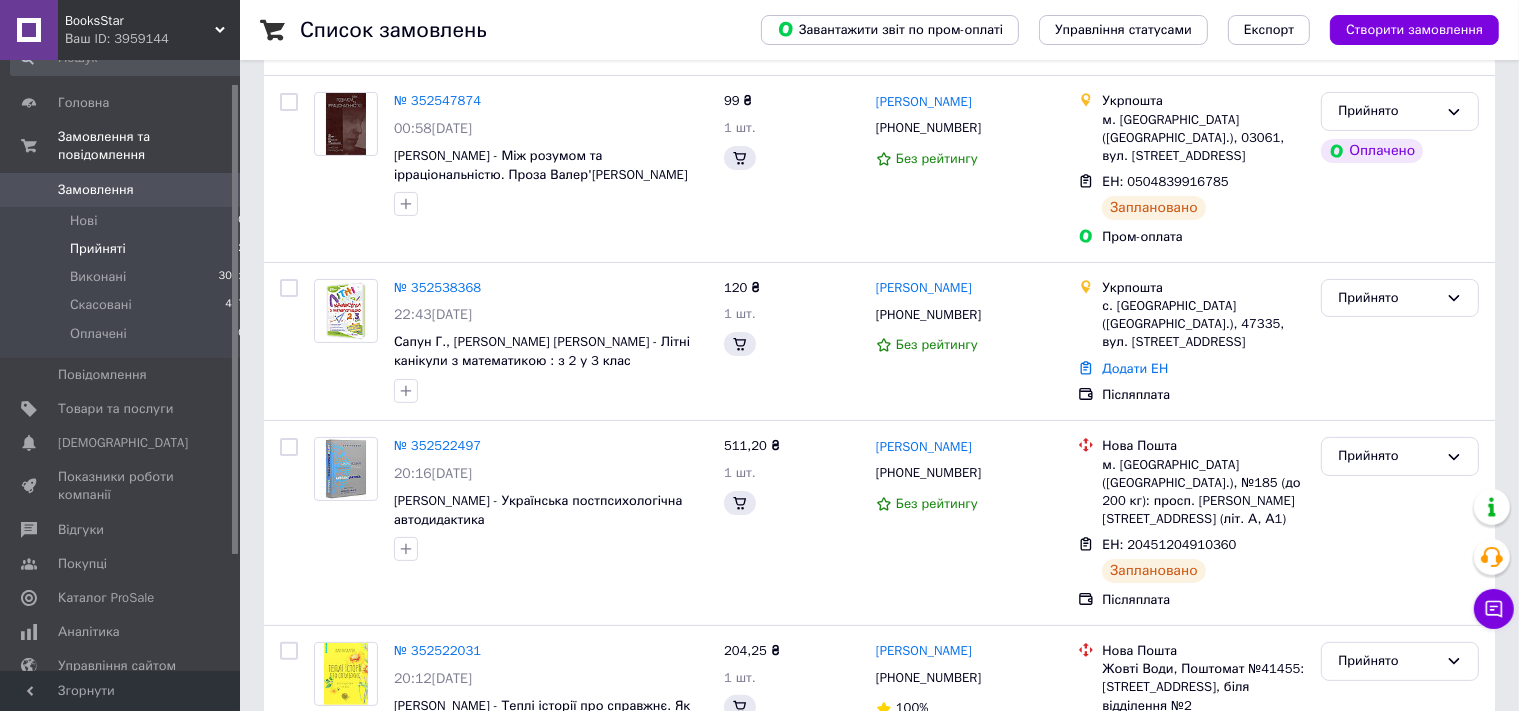 scroll, scrollTop: 0, scrollLeft: 0, axis: both 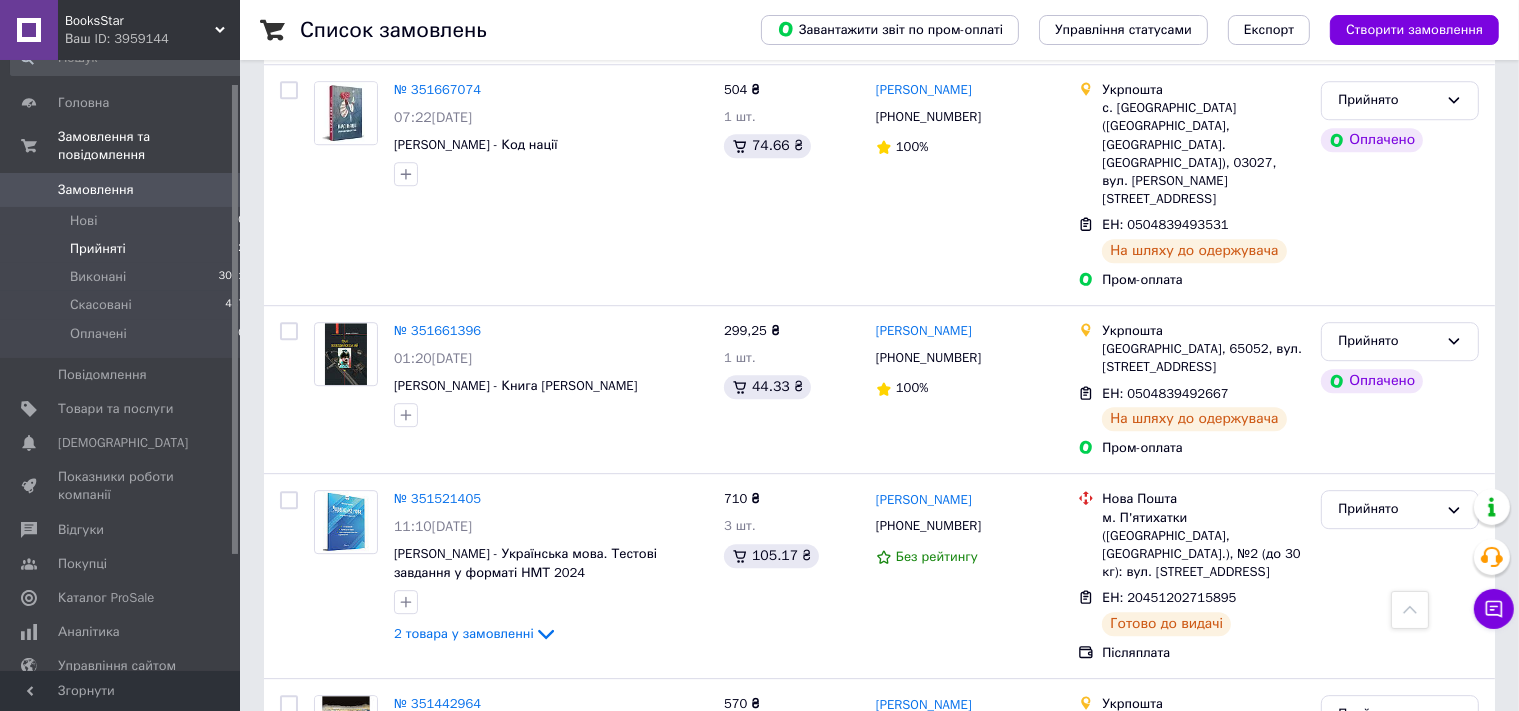 click on "Прийняті" at bounding box center [98, 249] 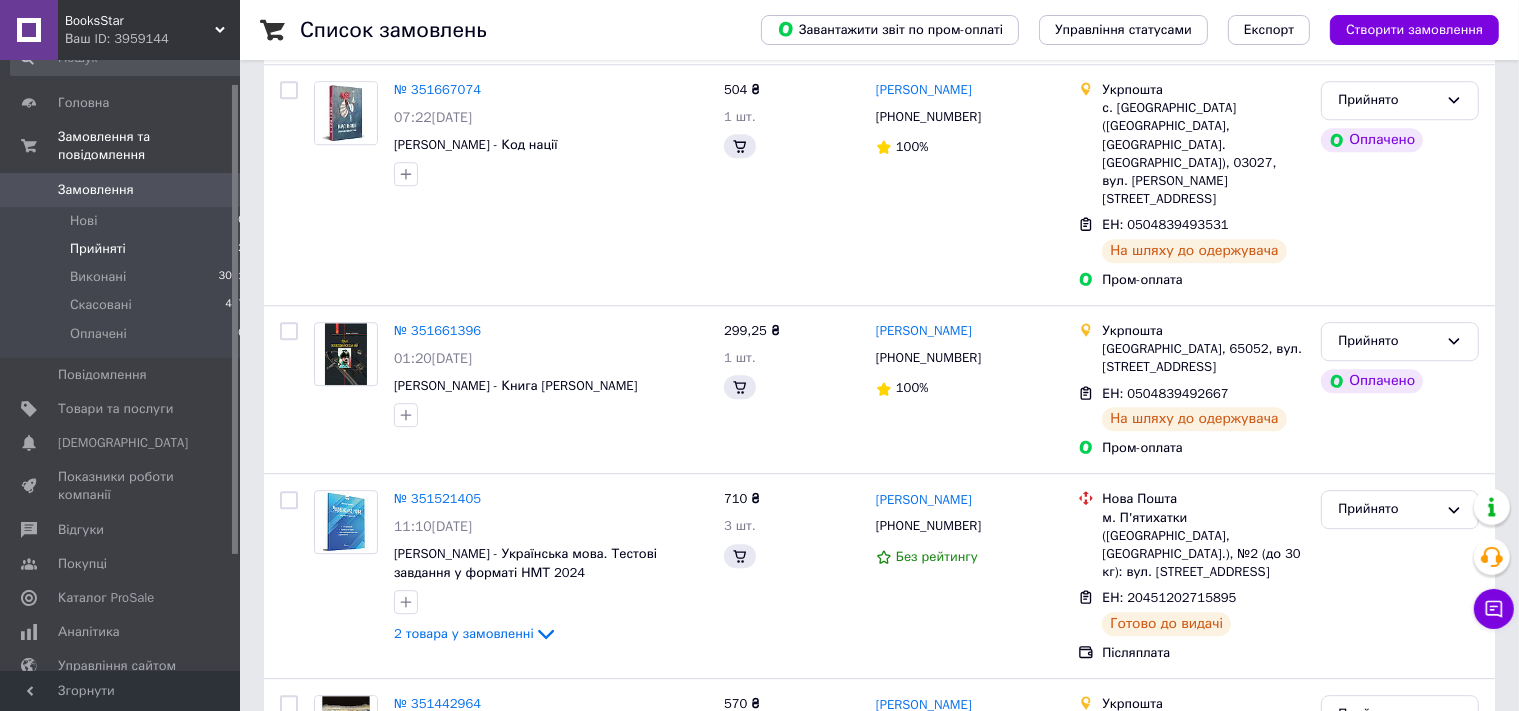 scroll, scrollTop: 0, scrollLeft: 0, axis: both 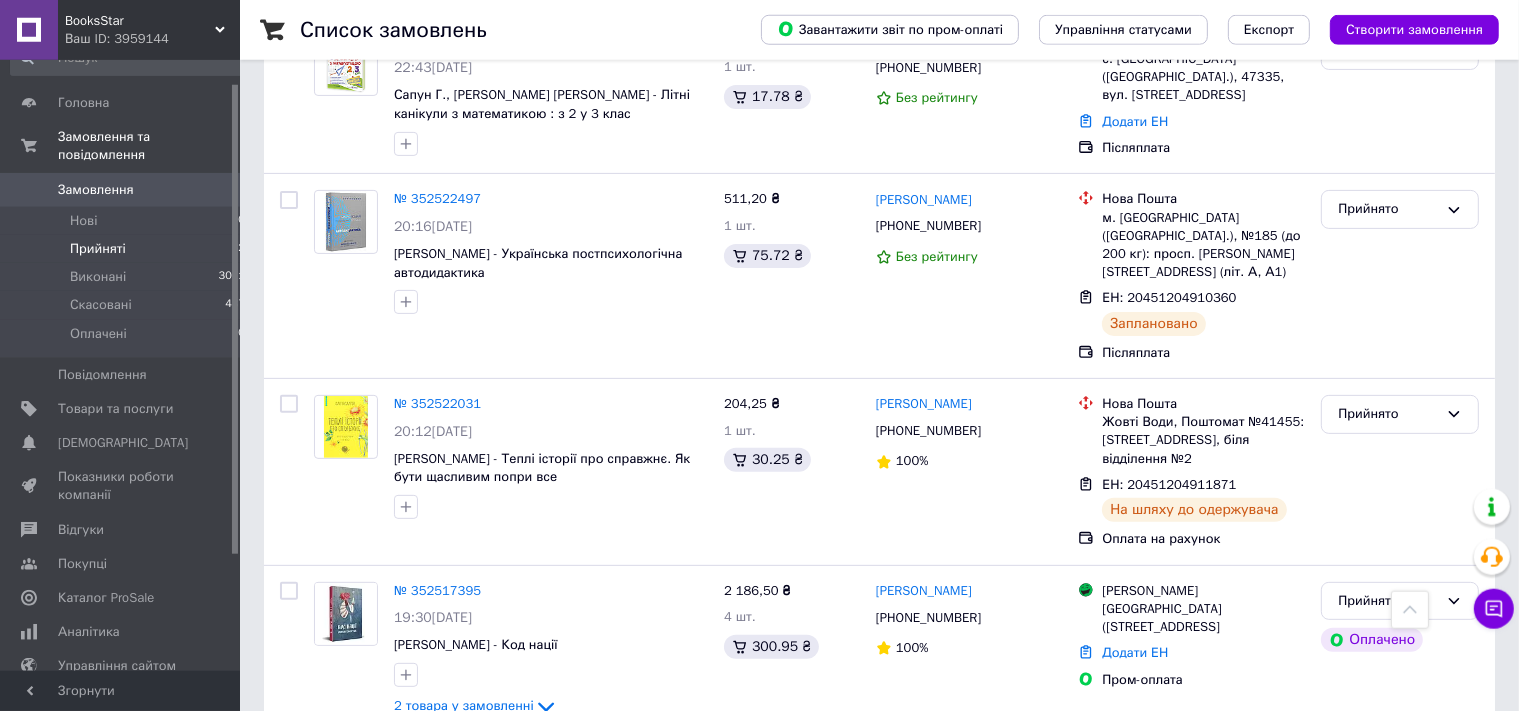 click on "BooksStar" at bounding box center (140, 21) 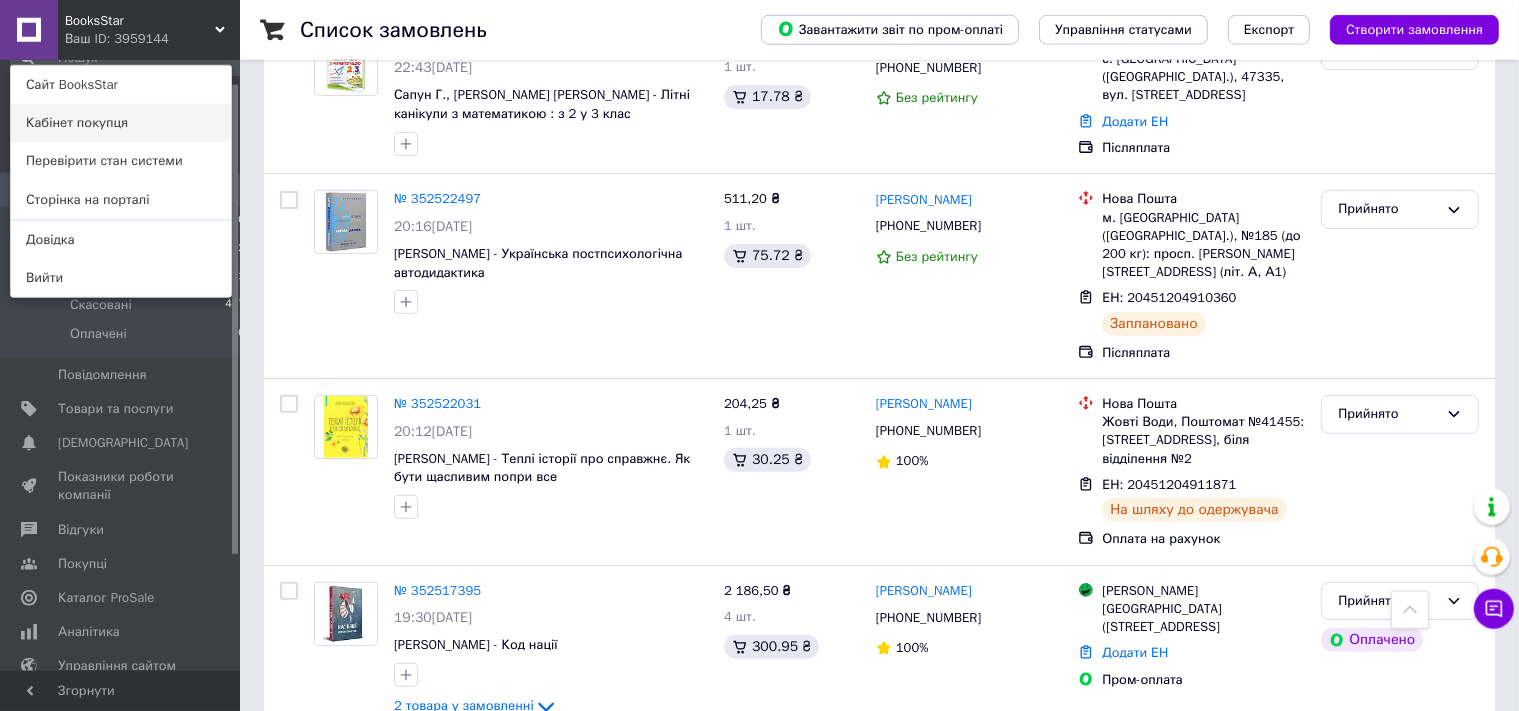 click on "Кабінет покупця" at bounding box center [121, 123] 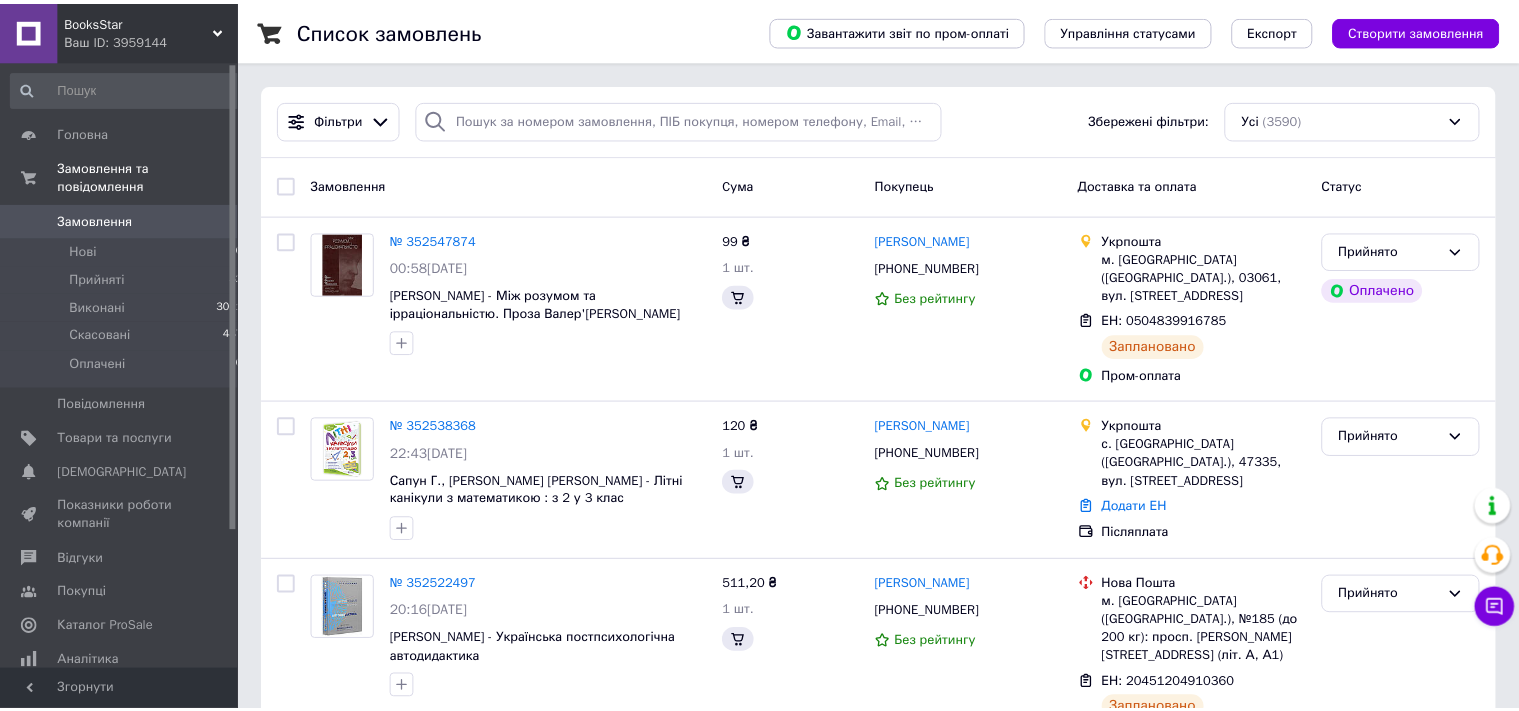 scroll, scrollTop: 105, scrollLeft: 0, axis: vertical 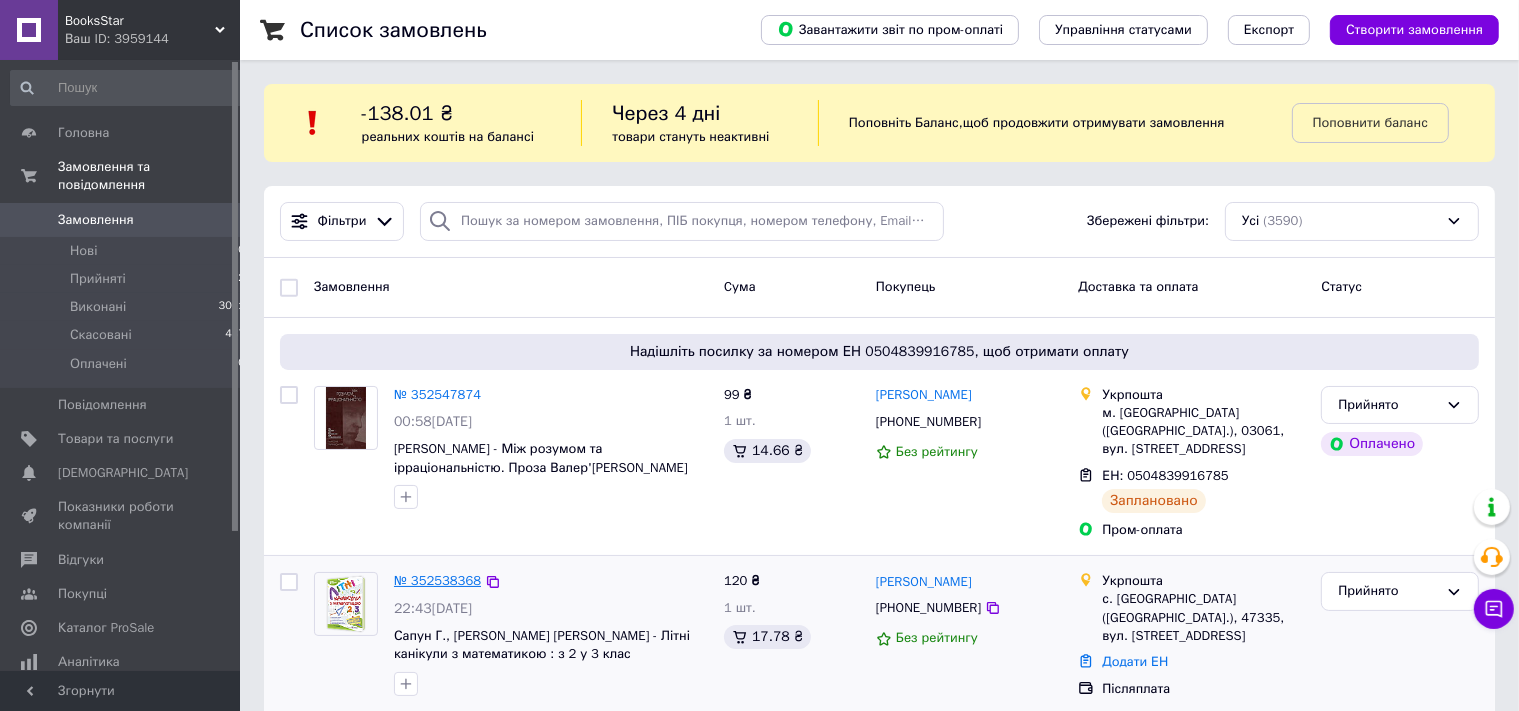 click on "№ 352538368" at bounding box center [437, 580] 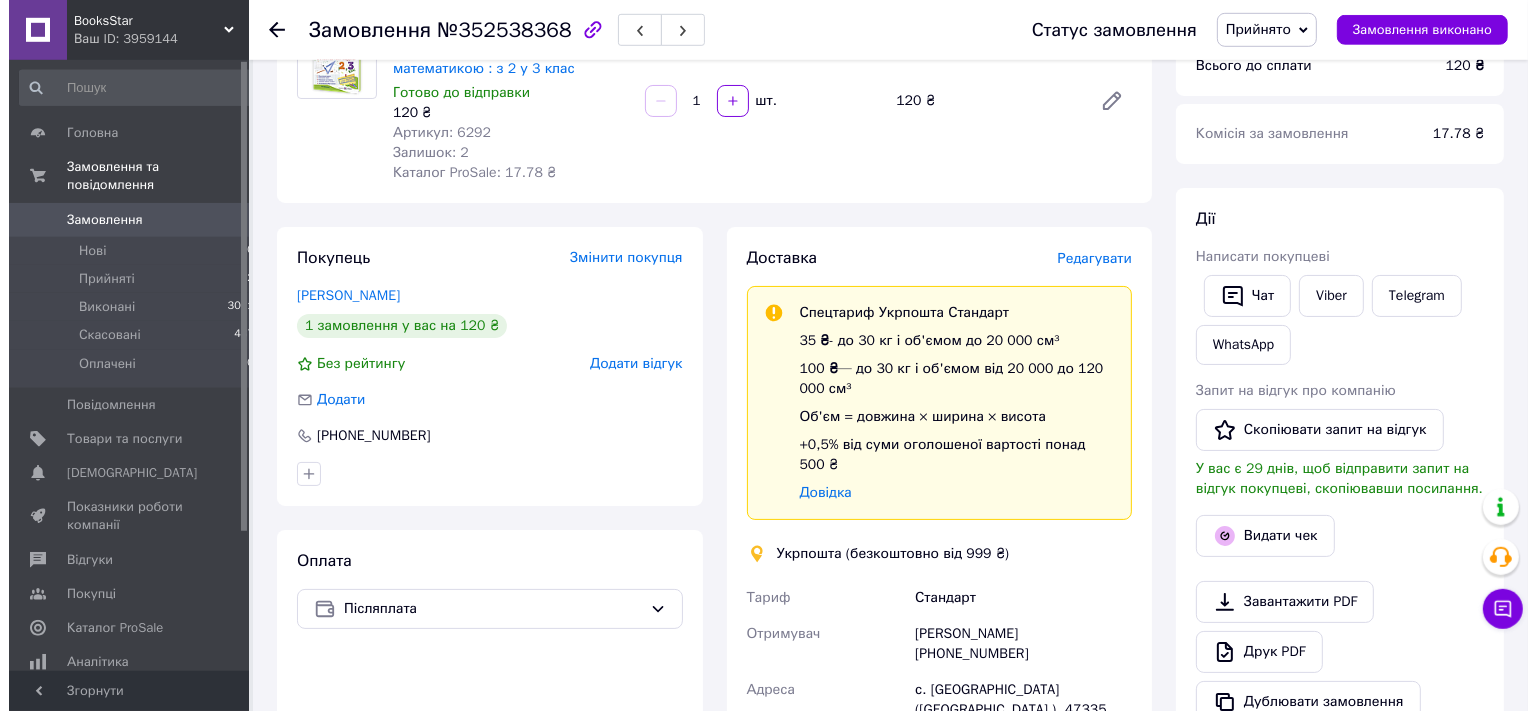 scroll, scrollTop: 211, scrollLeft: 0, axis: vertical 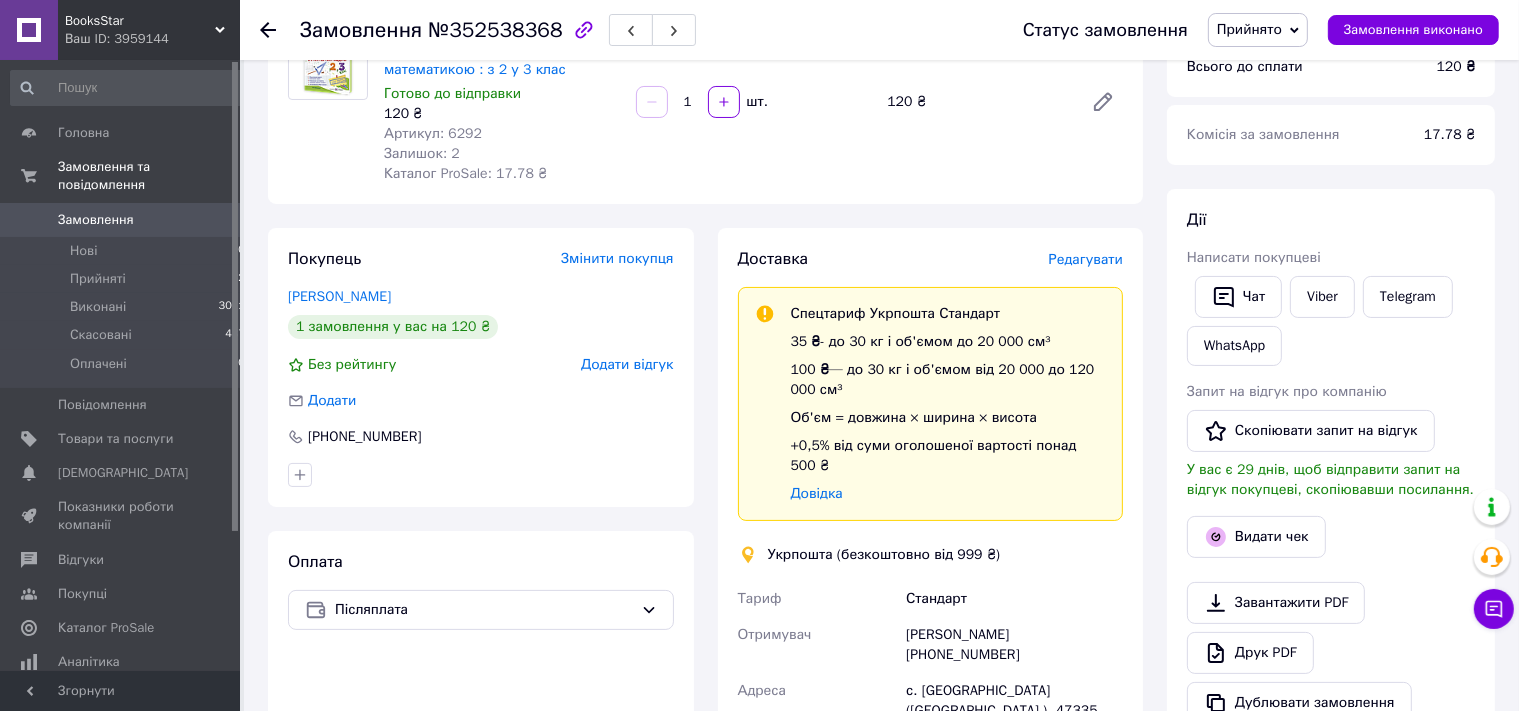click on "Редагувати" at bounding box center (1086, 259) 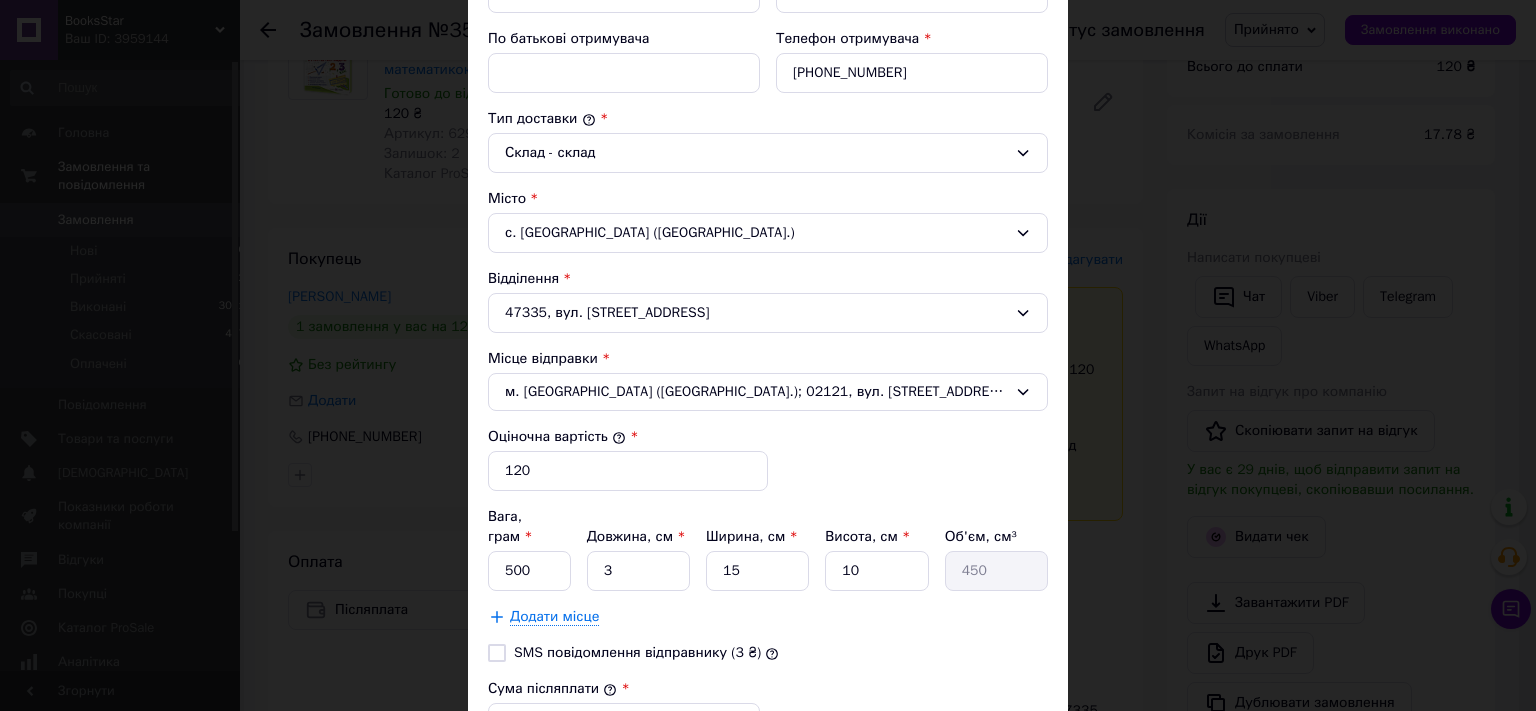 scroll, scrollTop: 552, scrollLeft: 0, axis: vertical 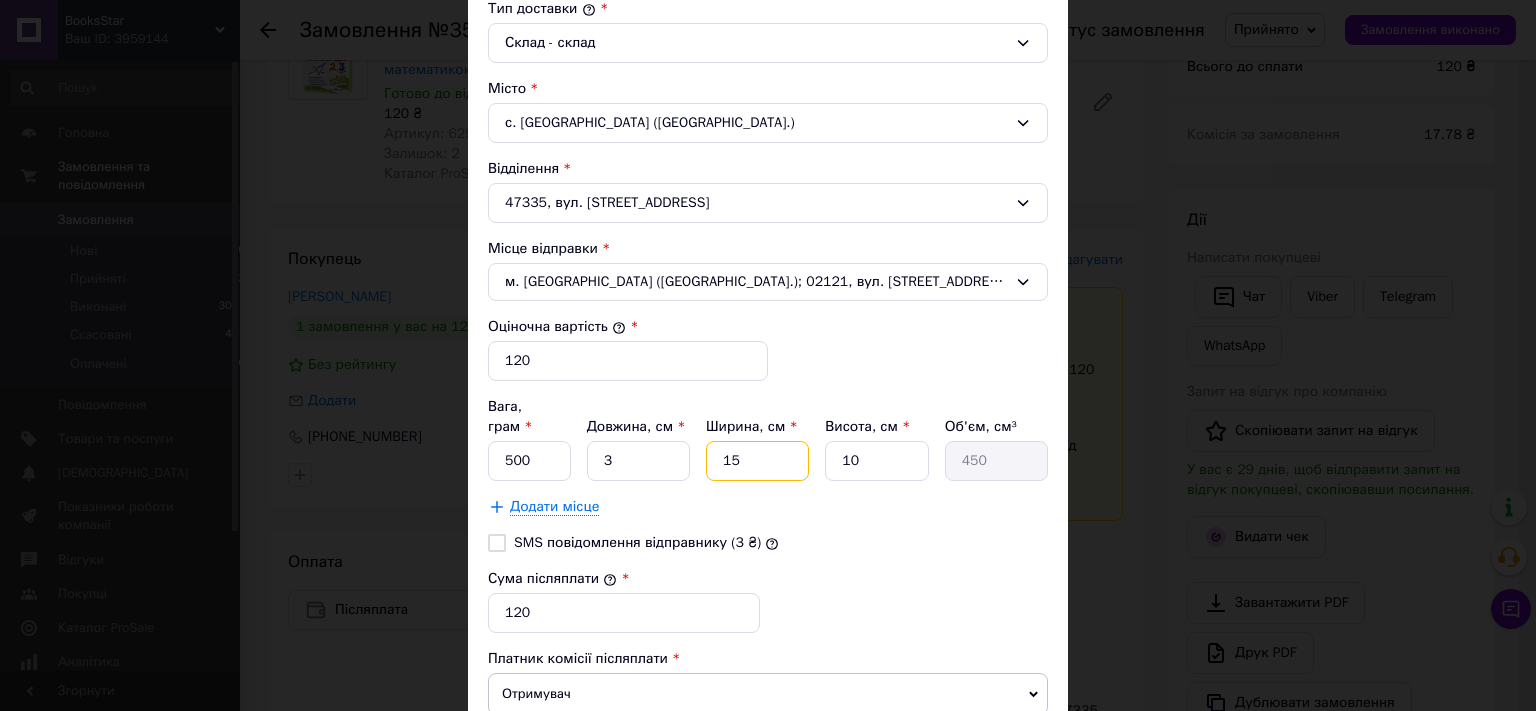 drag, startPoint x: 730, startPoint y: 440, endPoint x: 717, endPoint y: 440, distance: 13 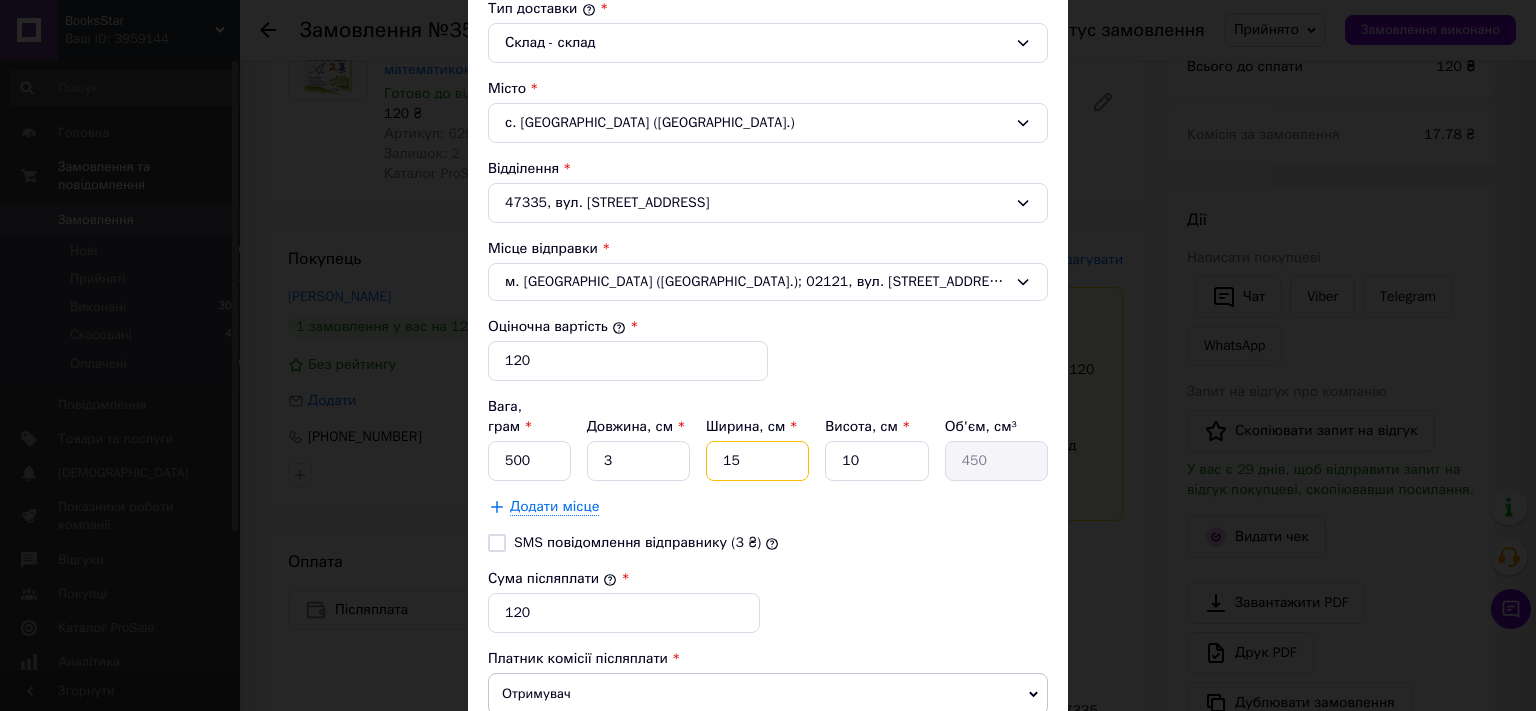 type on "2" 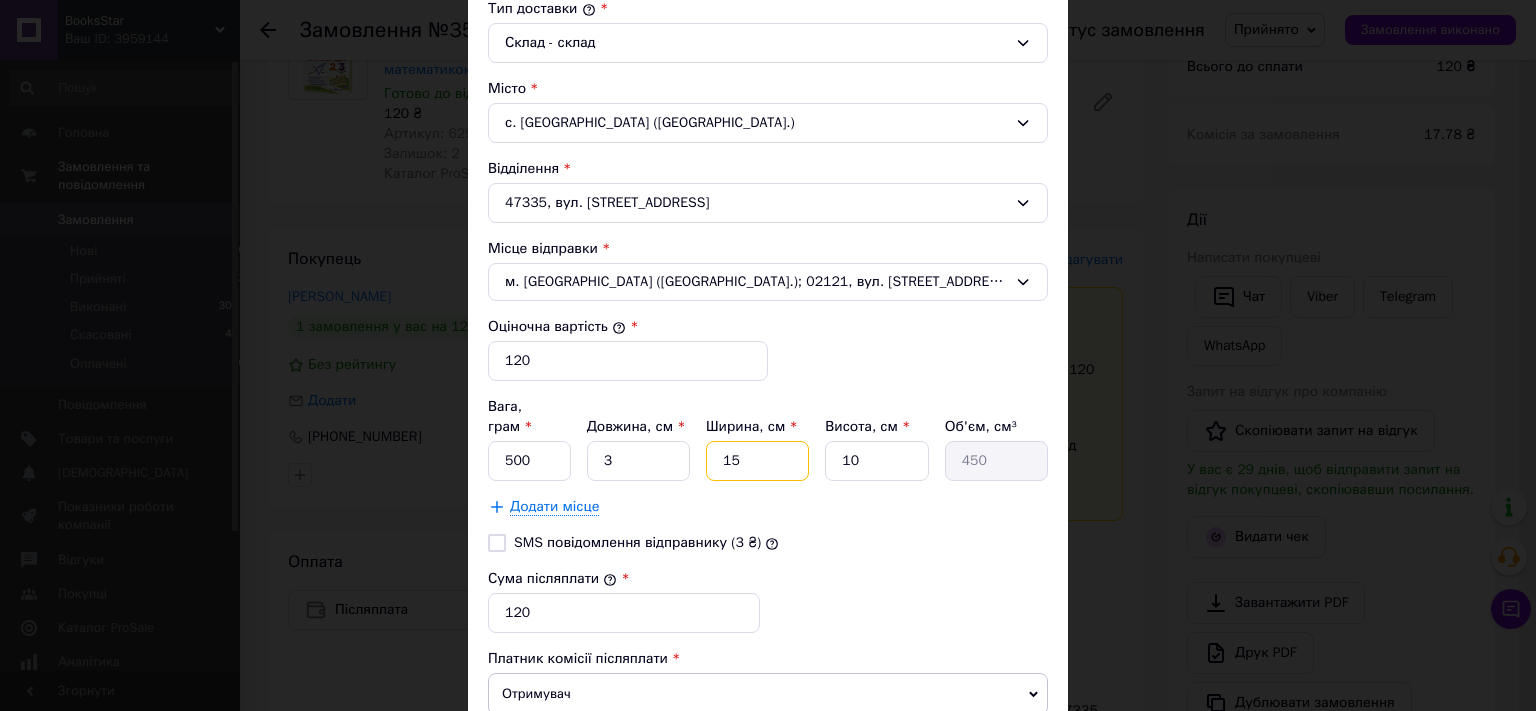 type on "60" 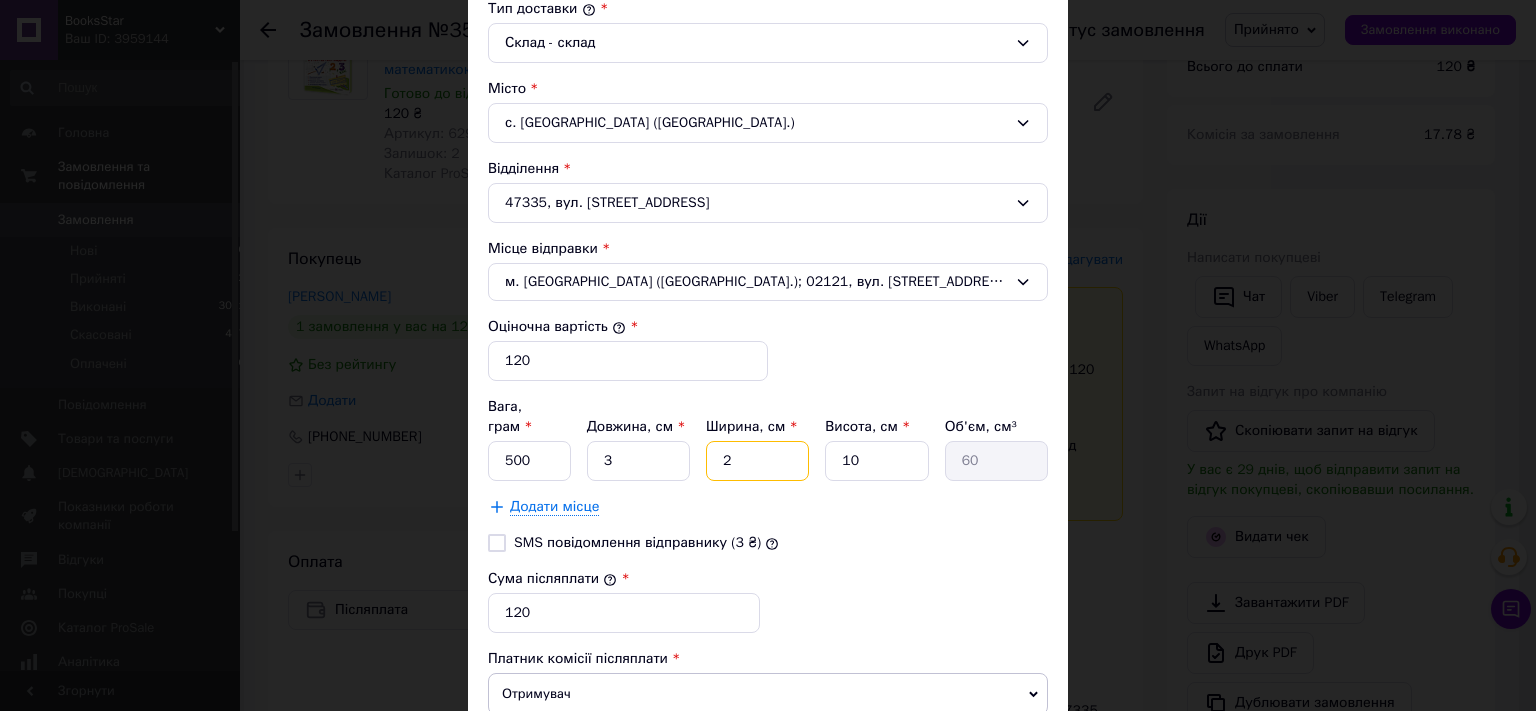 type on "23" 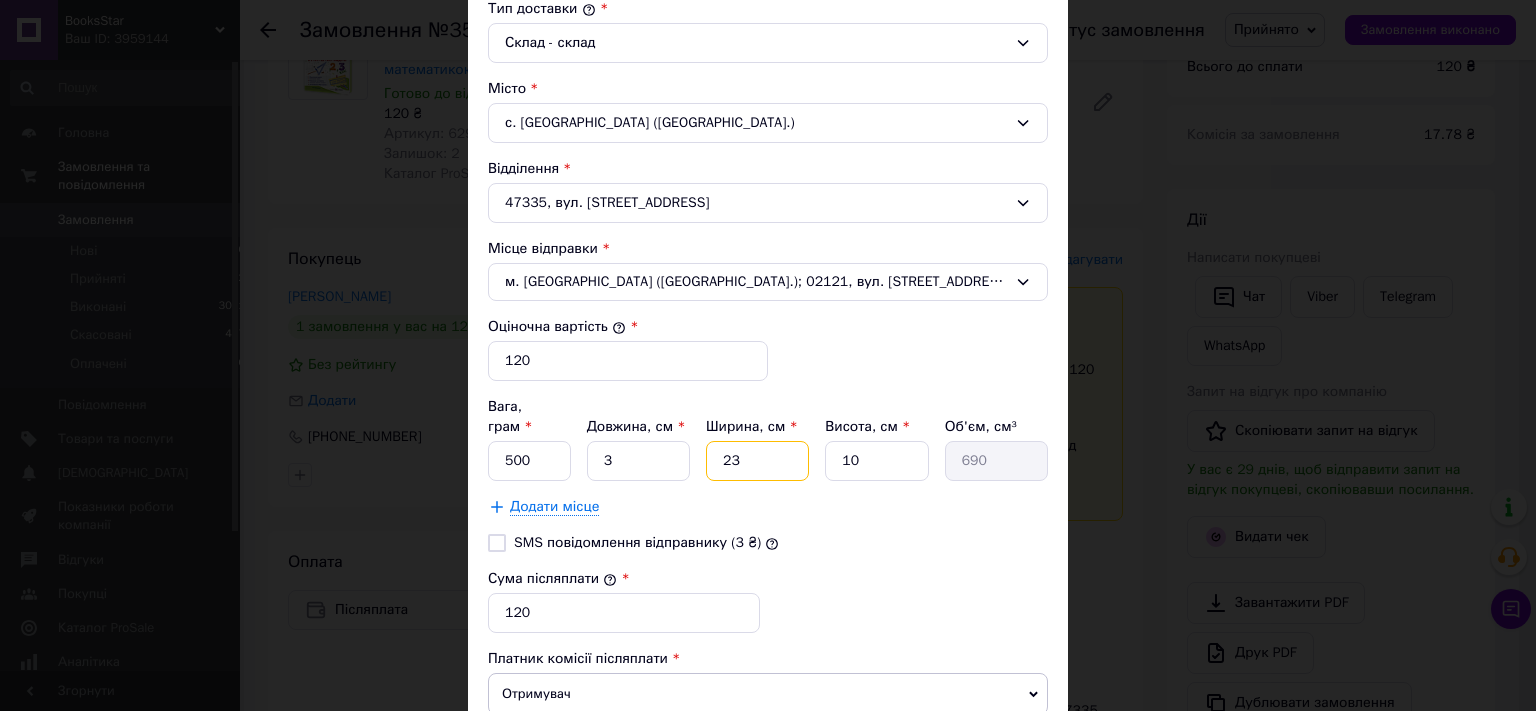 type on "23" 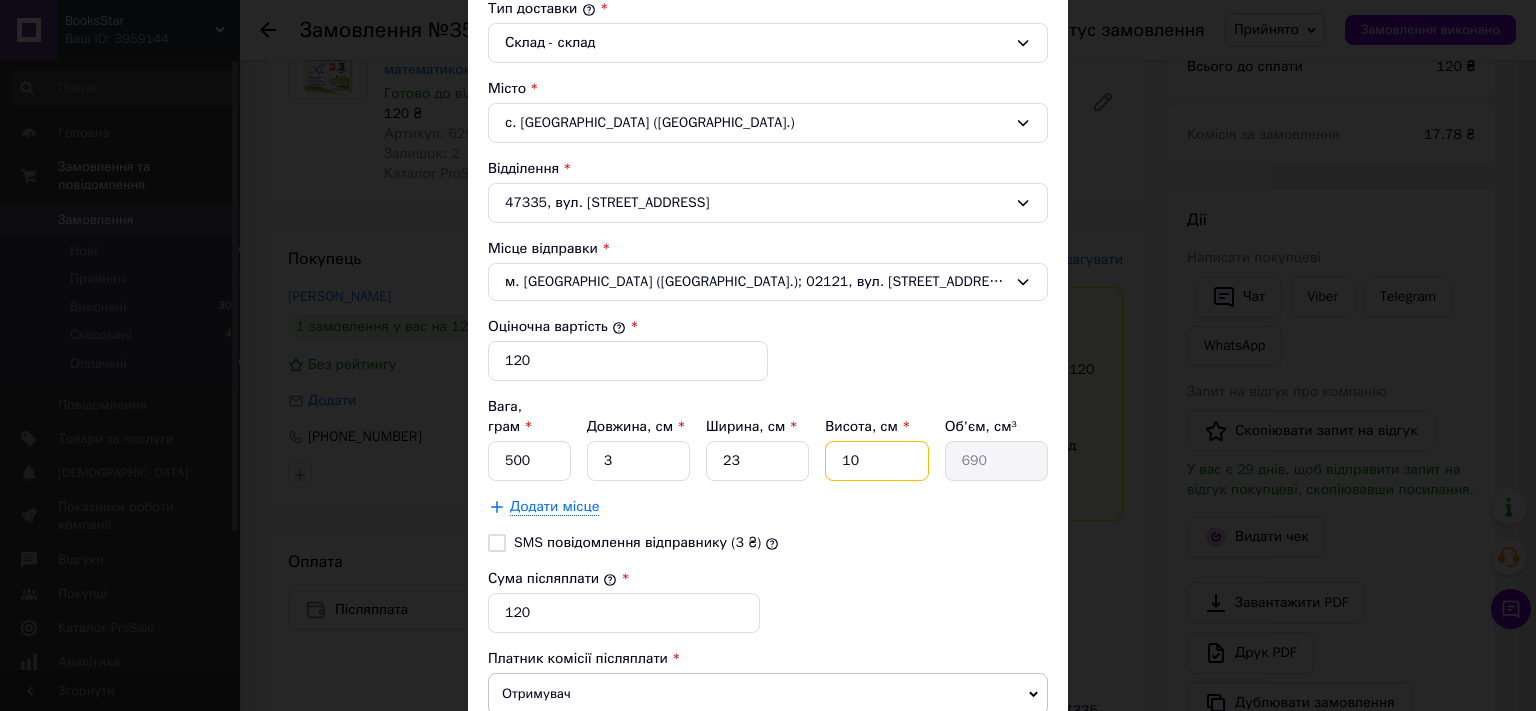 drag, startPoint x: 844, startPoint y: 442, endPoint x: 856, endPoint y: 444, distance: 12.165525 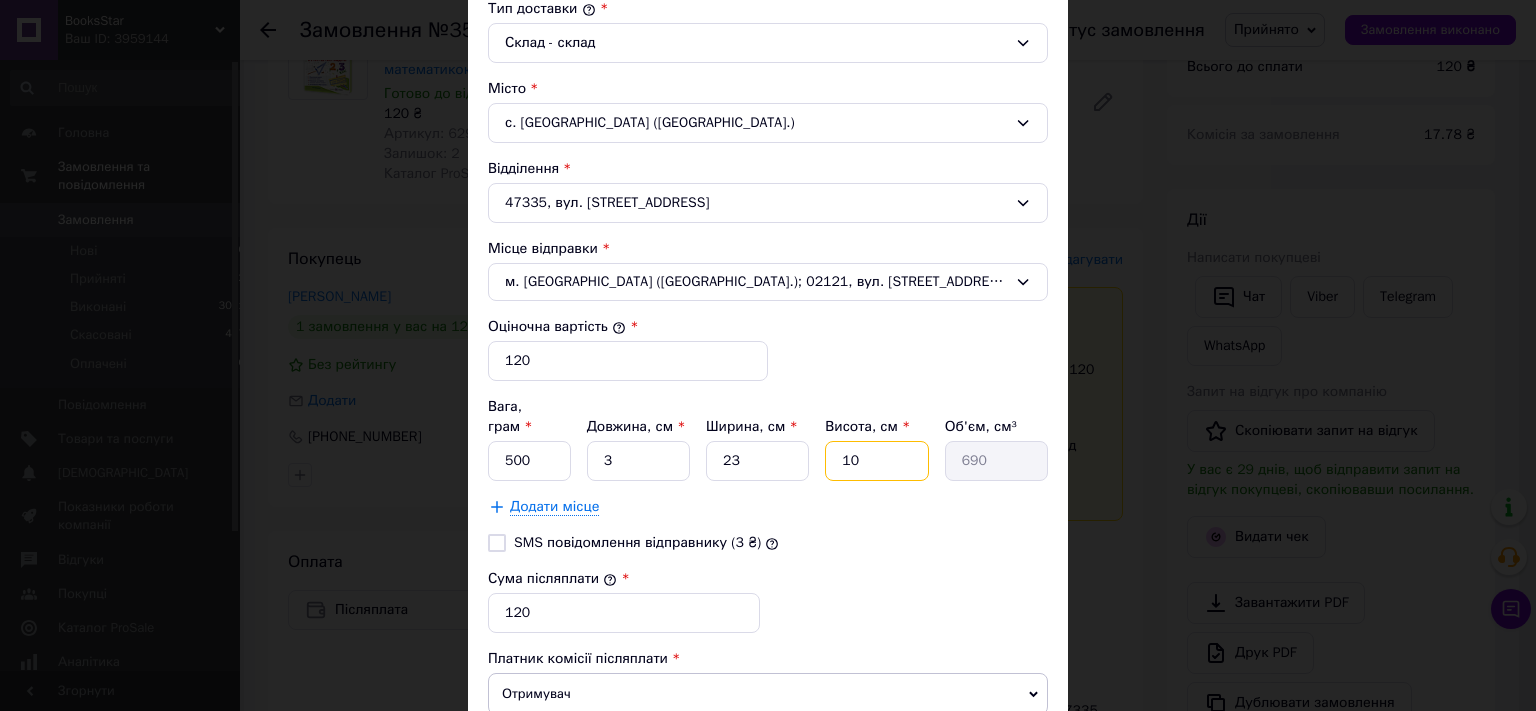 type on "18" 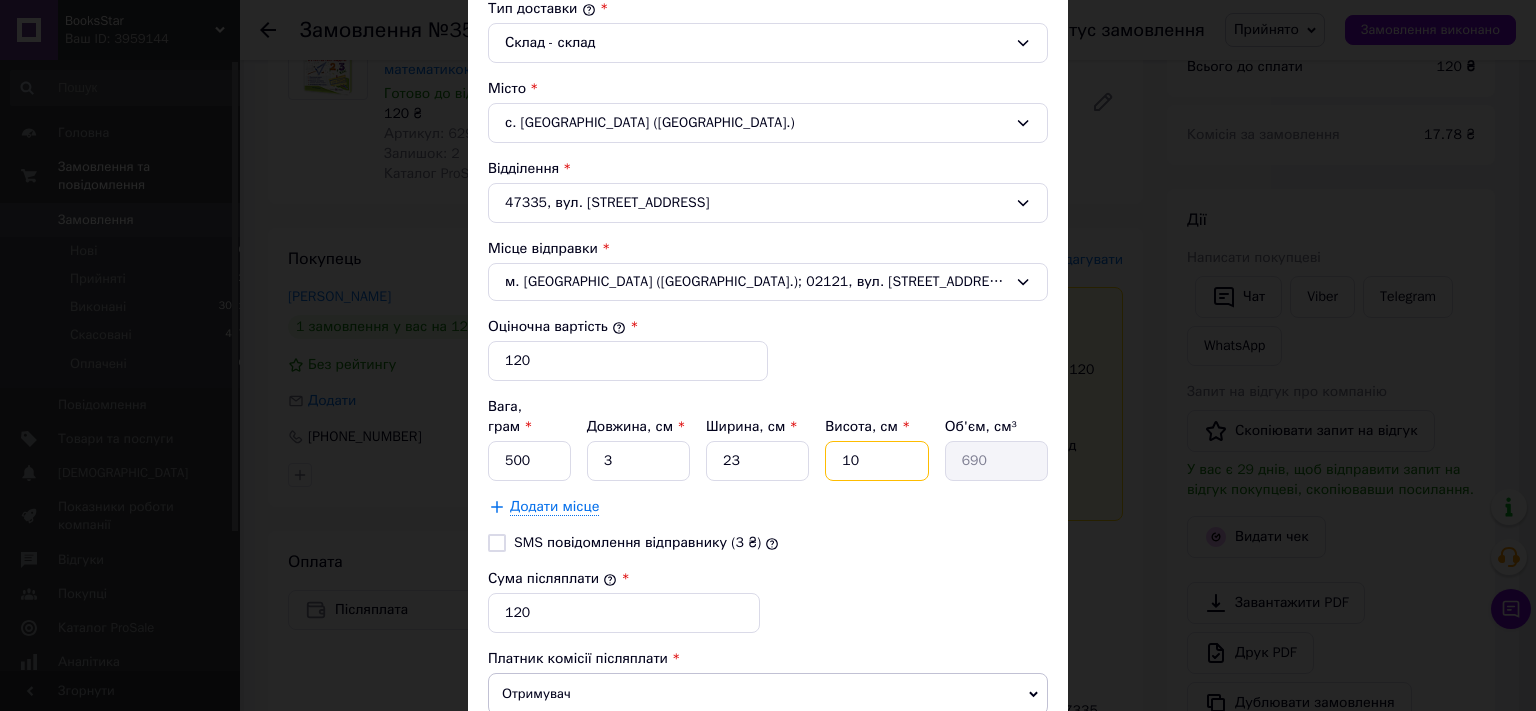 type on "1242" 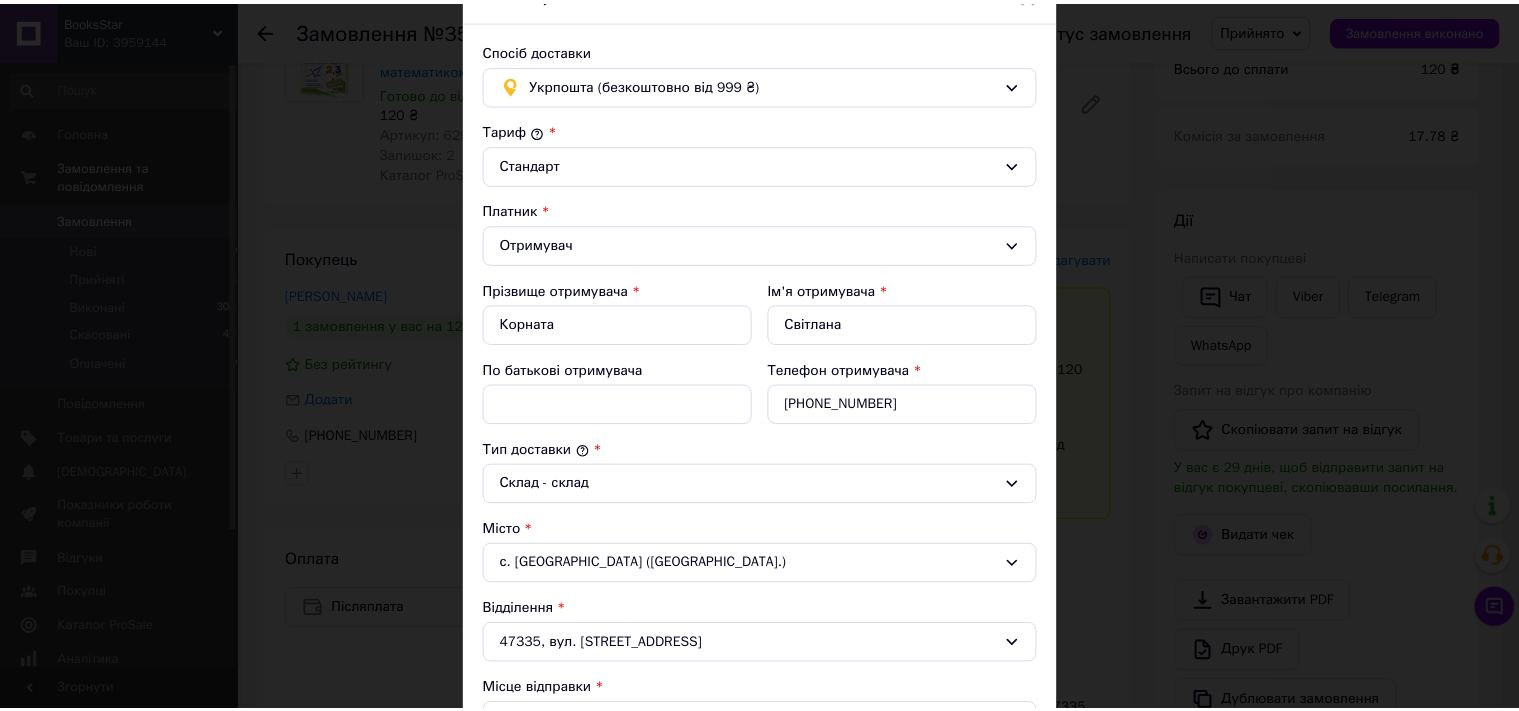 scroll, scrollTop: 0, scrollLeft: 0, axis: both 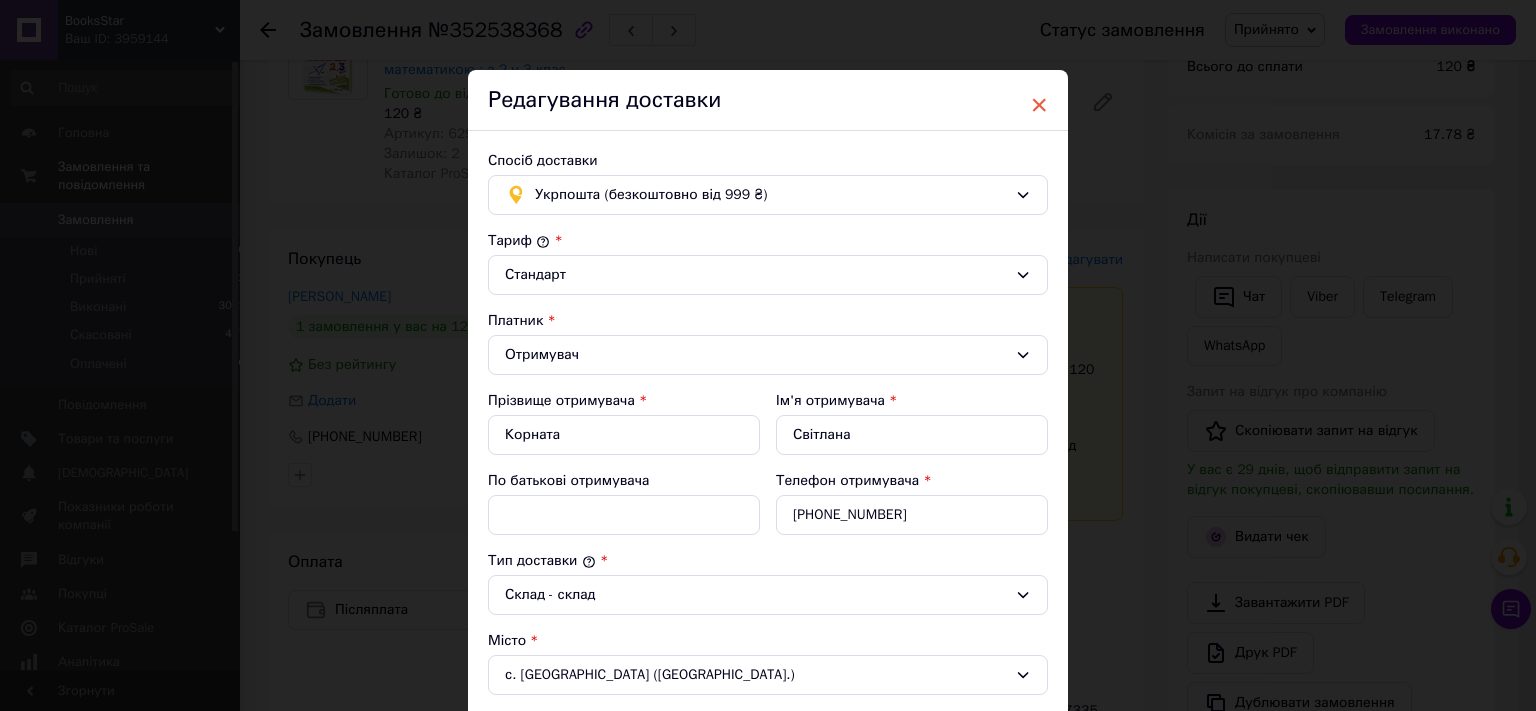 type on "18" 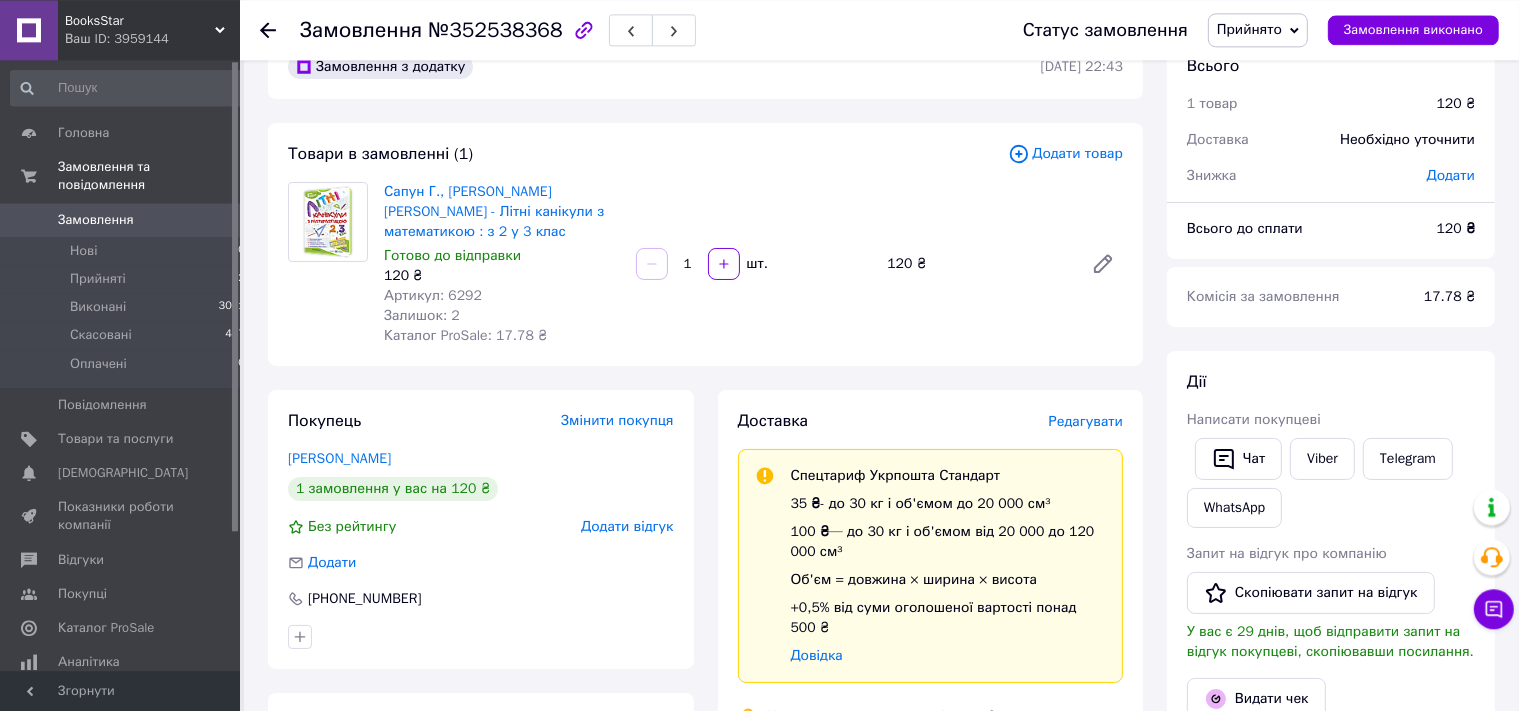 scroll, scrollTop: 0, scrollLeft: 0, axis: both 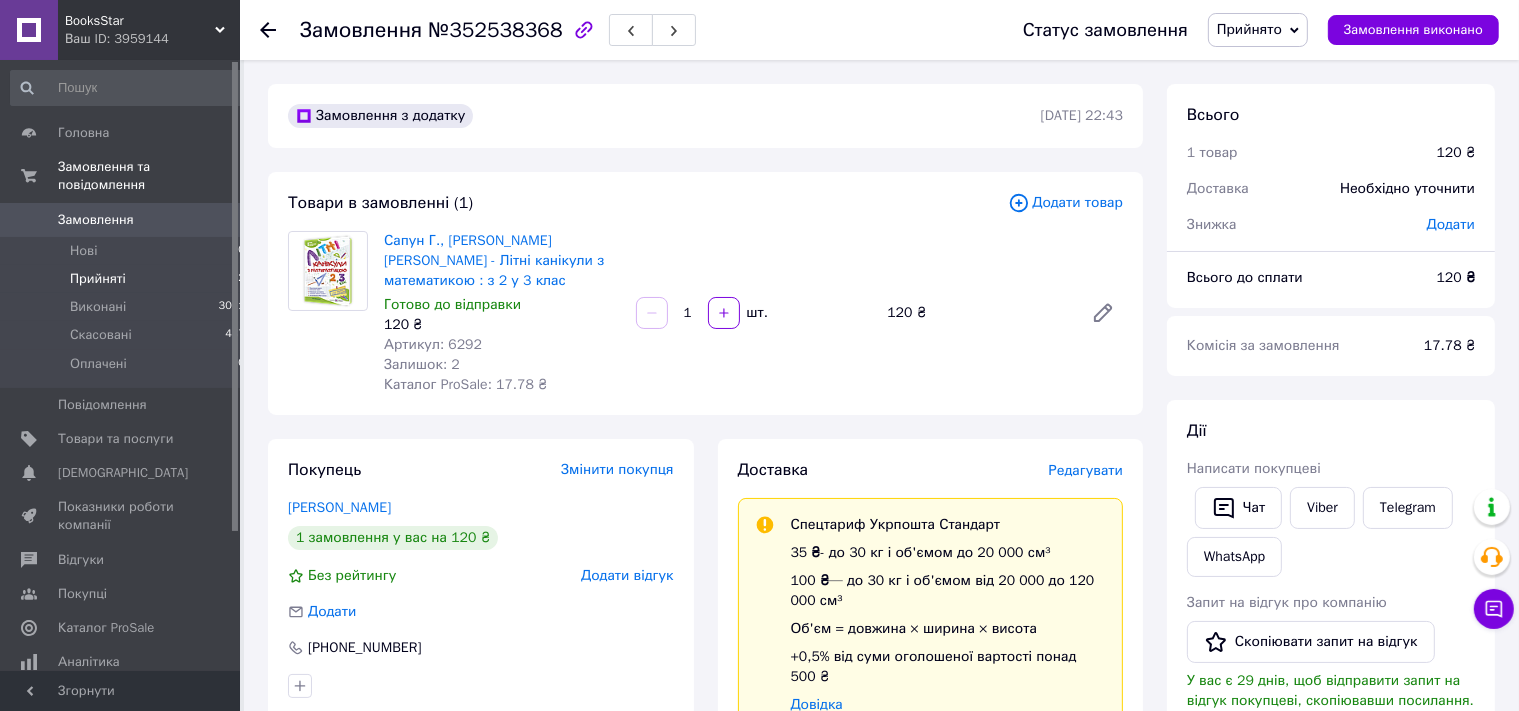 click on "Прийняті" at bounding box center (98, 279) 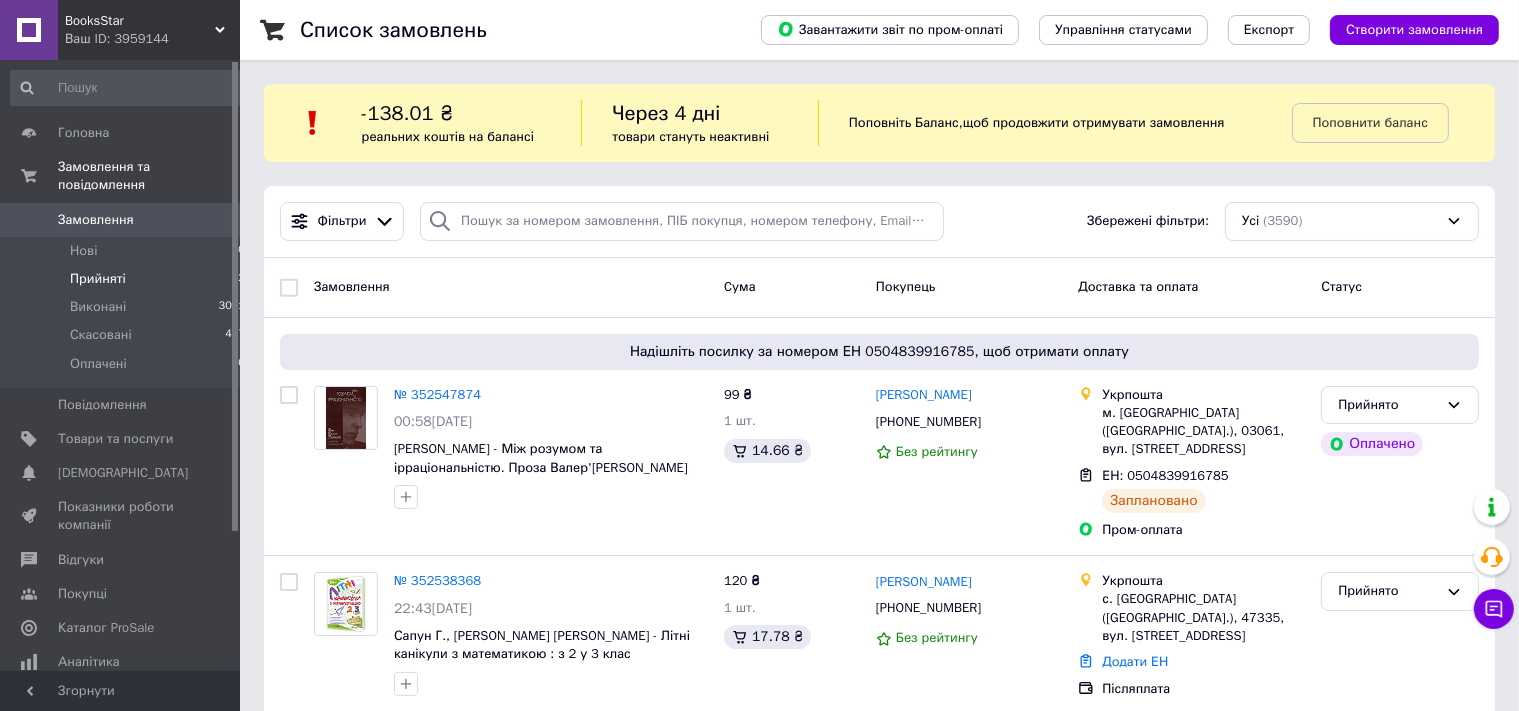 click on "Прийняті" at bounding box center [98, 279] 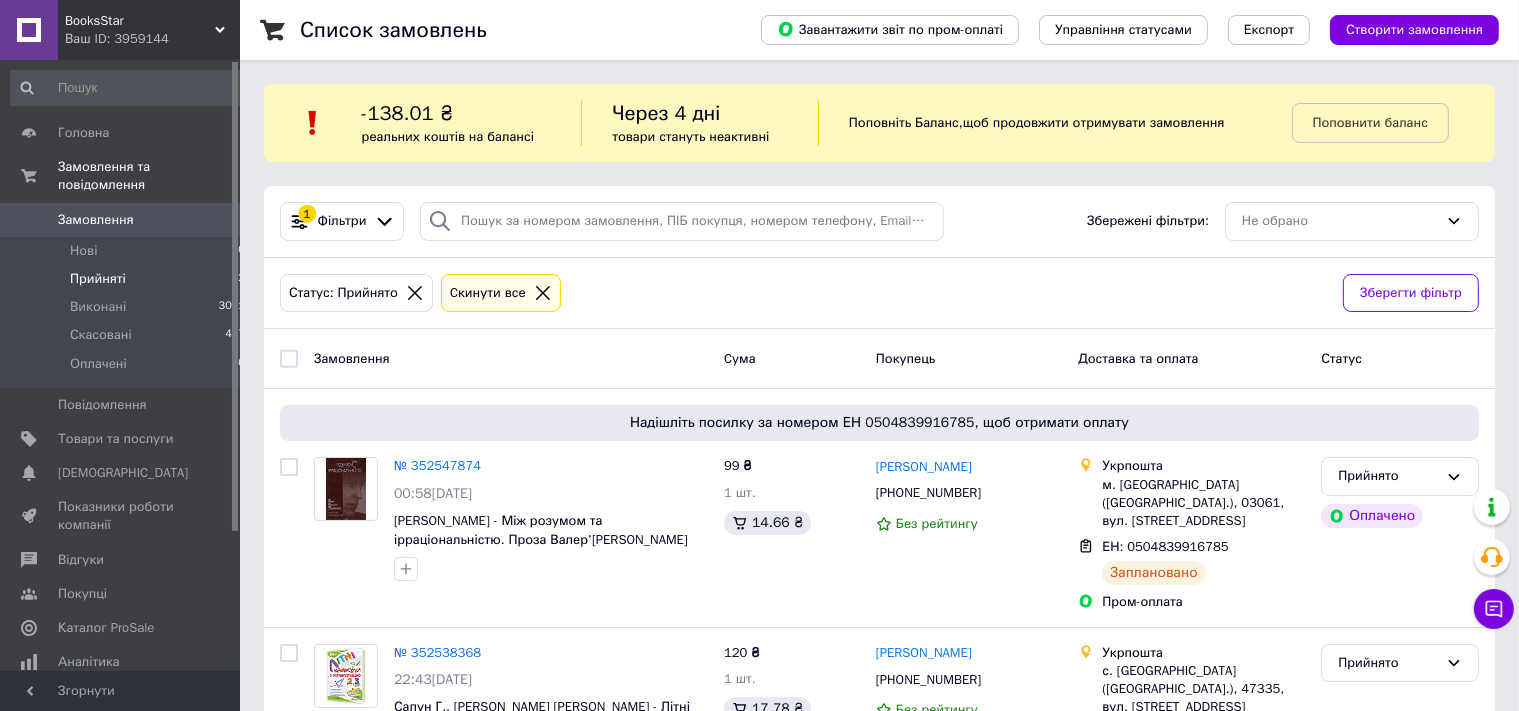 click on "Прийняті" at bounding box center [98, 279] 